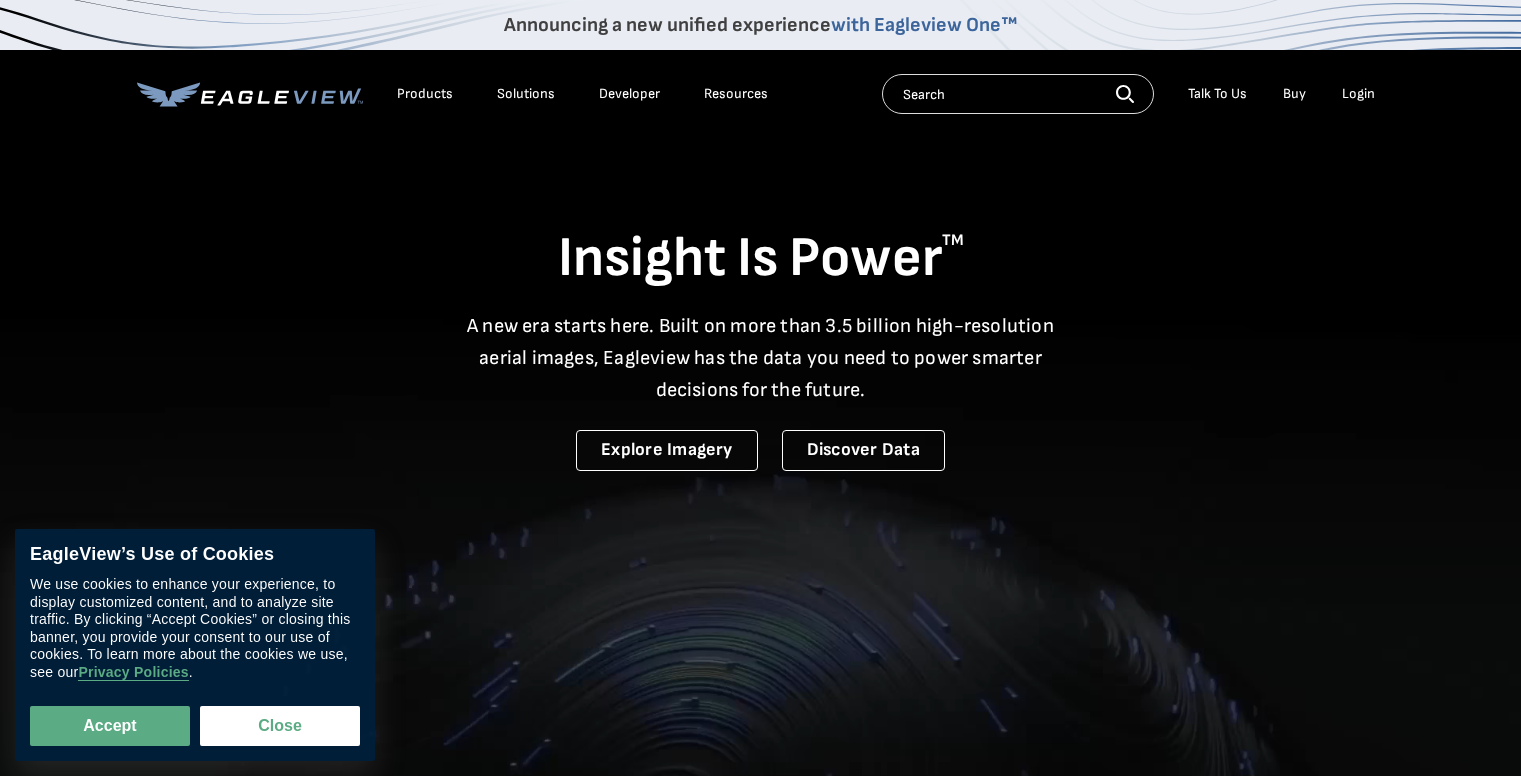 scroll, scrollTop: 0, scrollLeft: 0, axis: both 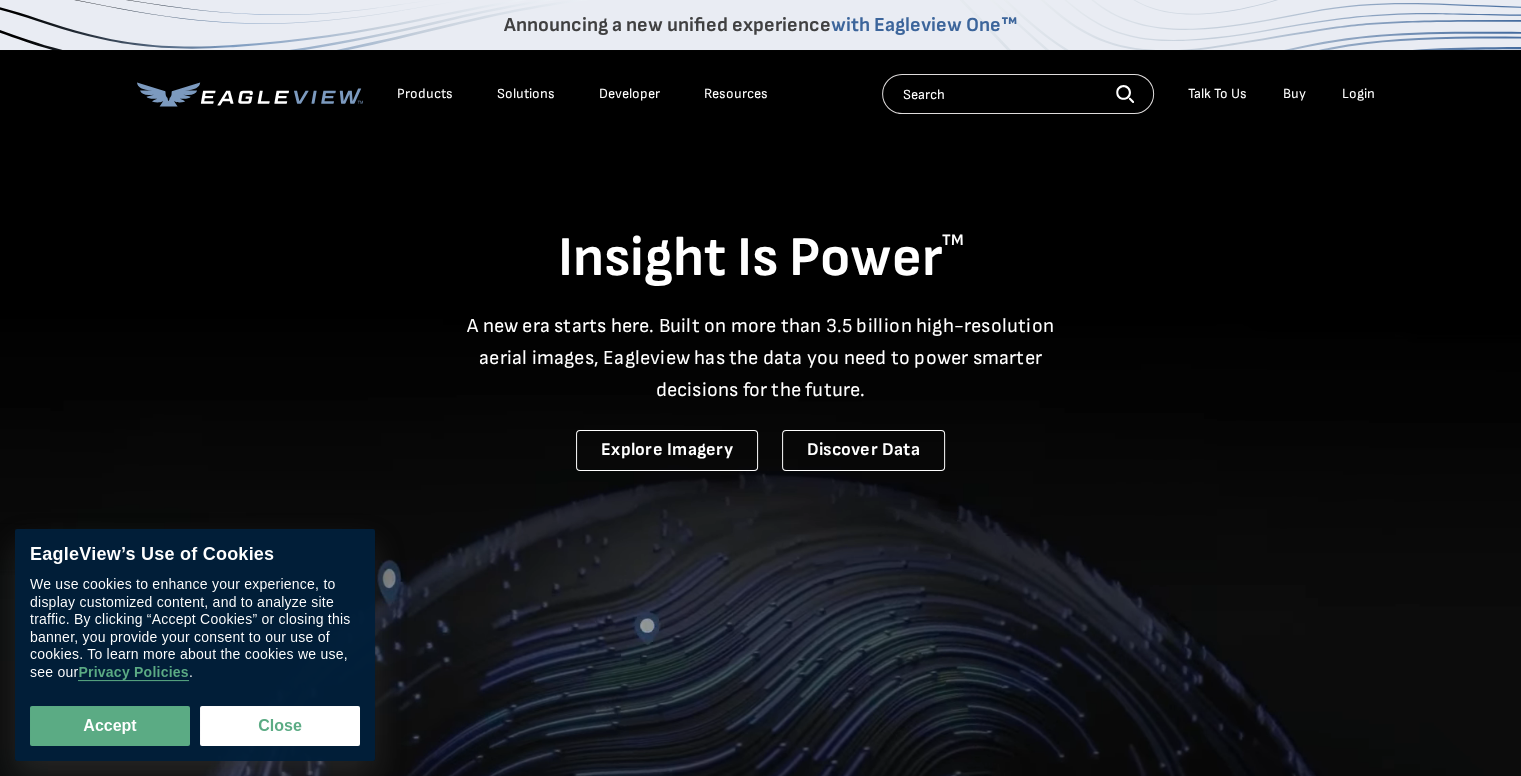 click on "Products" at bounding box center (425, 94) 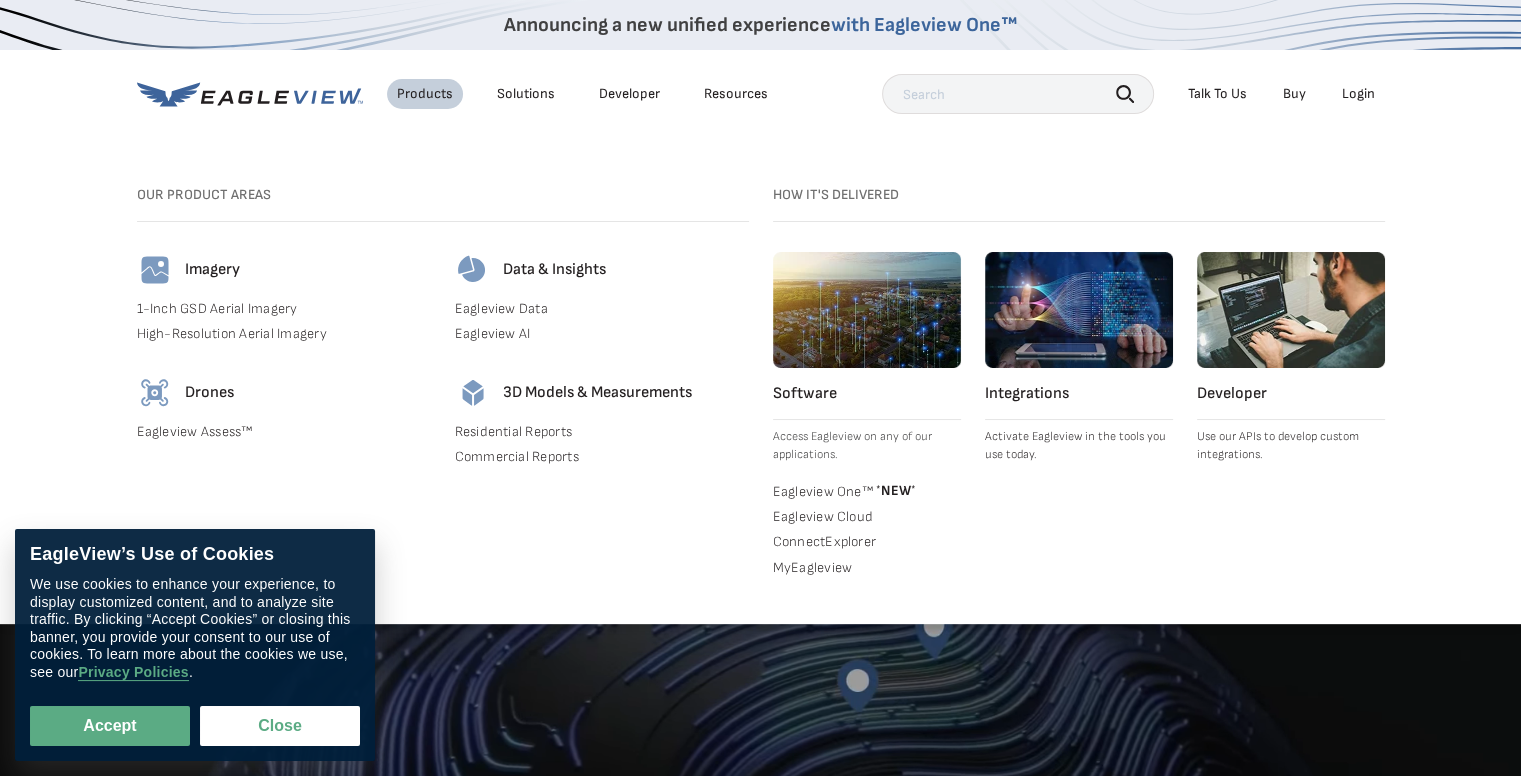 click on "Commercial Reports" at bounding box center (602, 457) 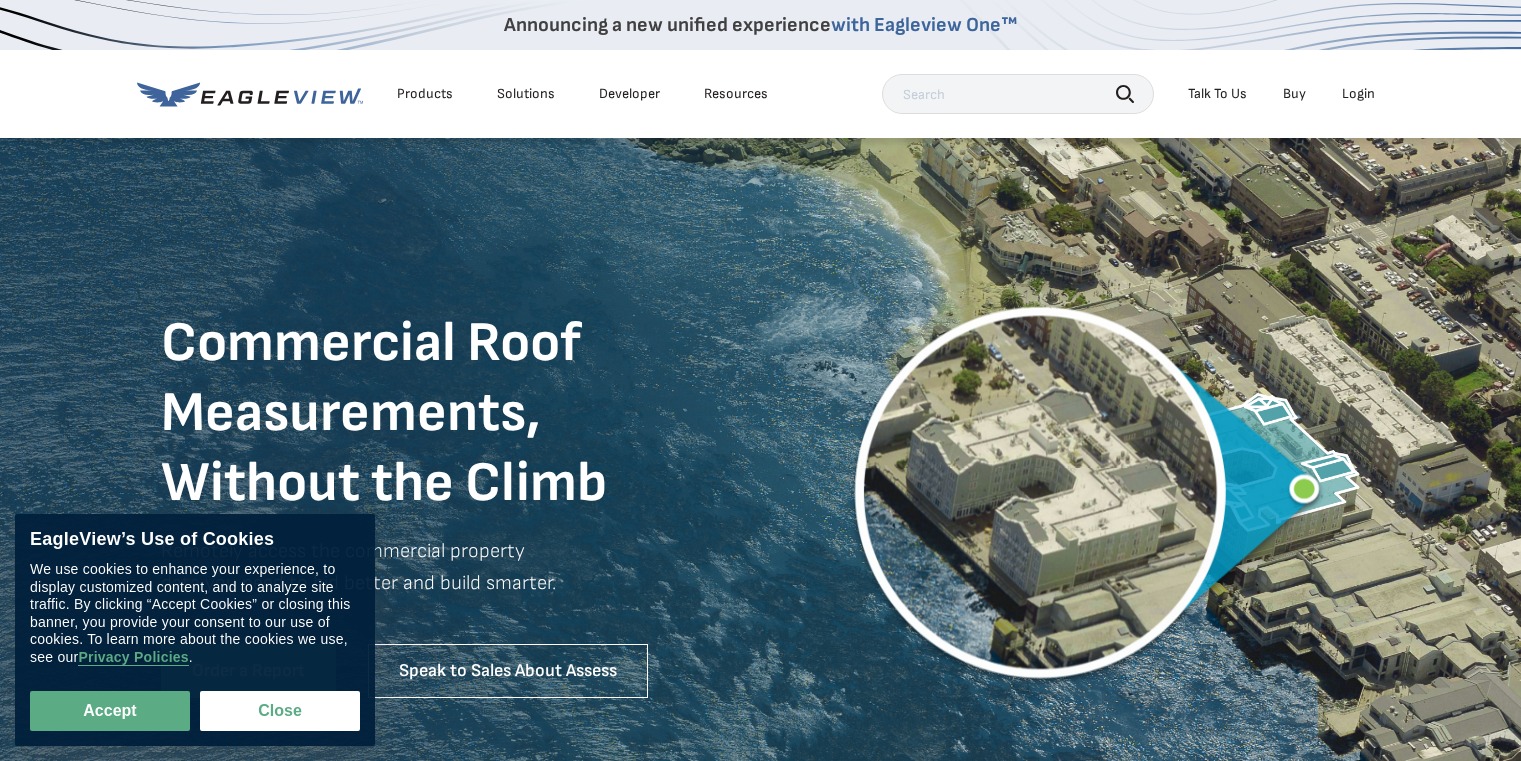 scroll, scrollTop: 0, scrollLeft: 0, axis: both 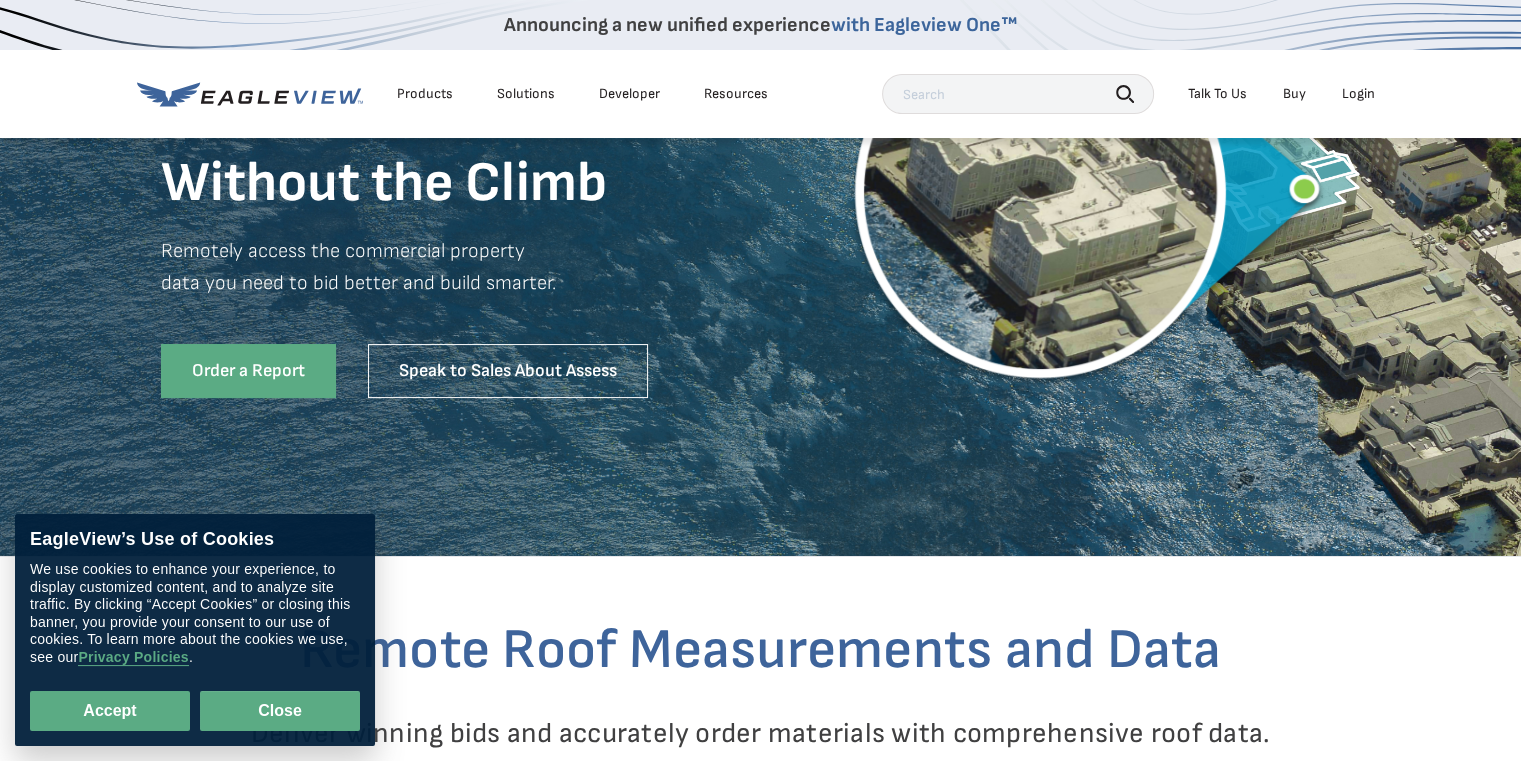 click on "Close" at bounding box center [280, 711] 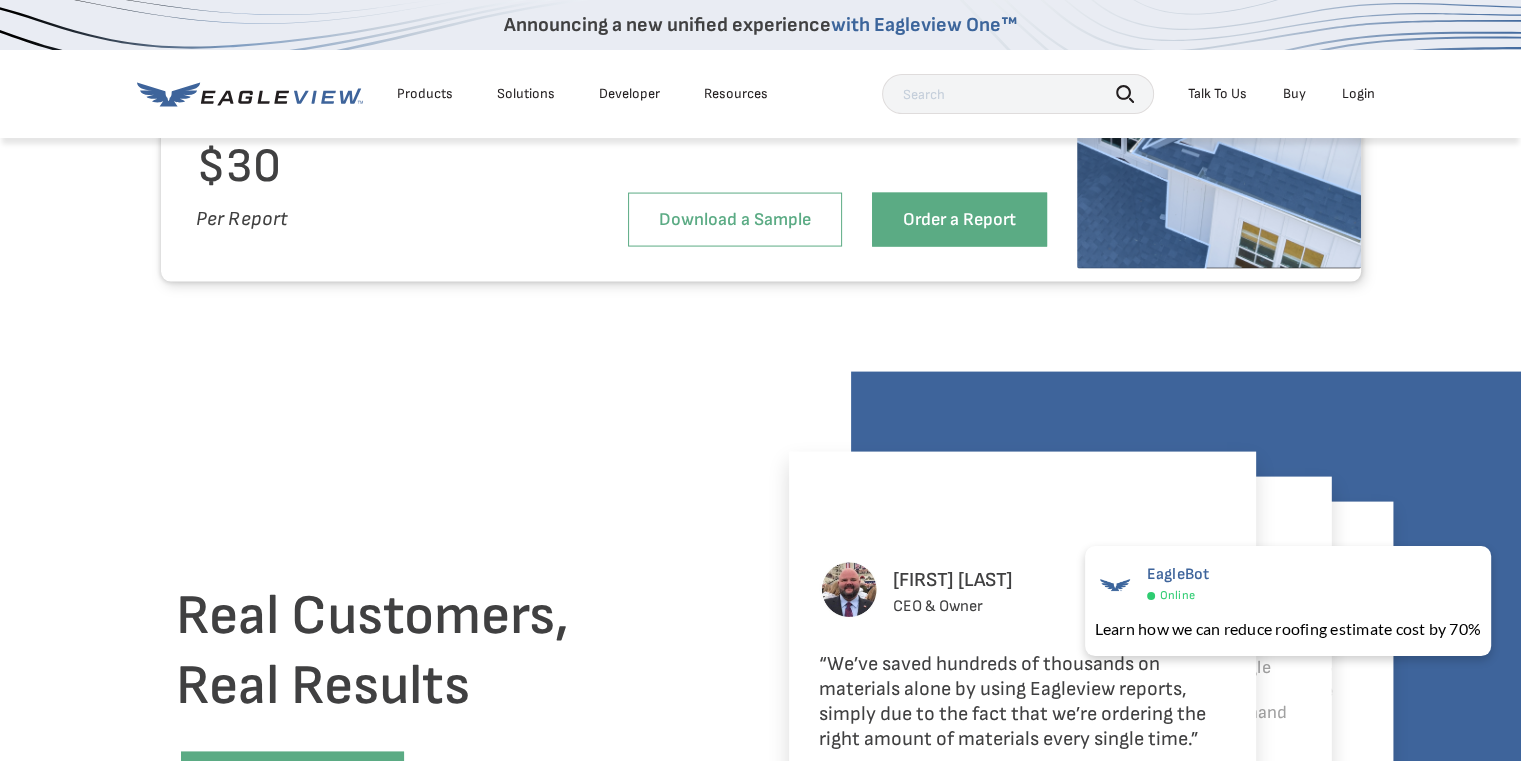 scroll, scrollTop: 4100, scrollLeft: 0, axis: vertical 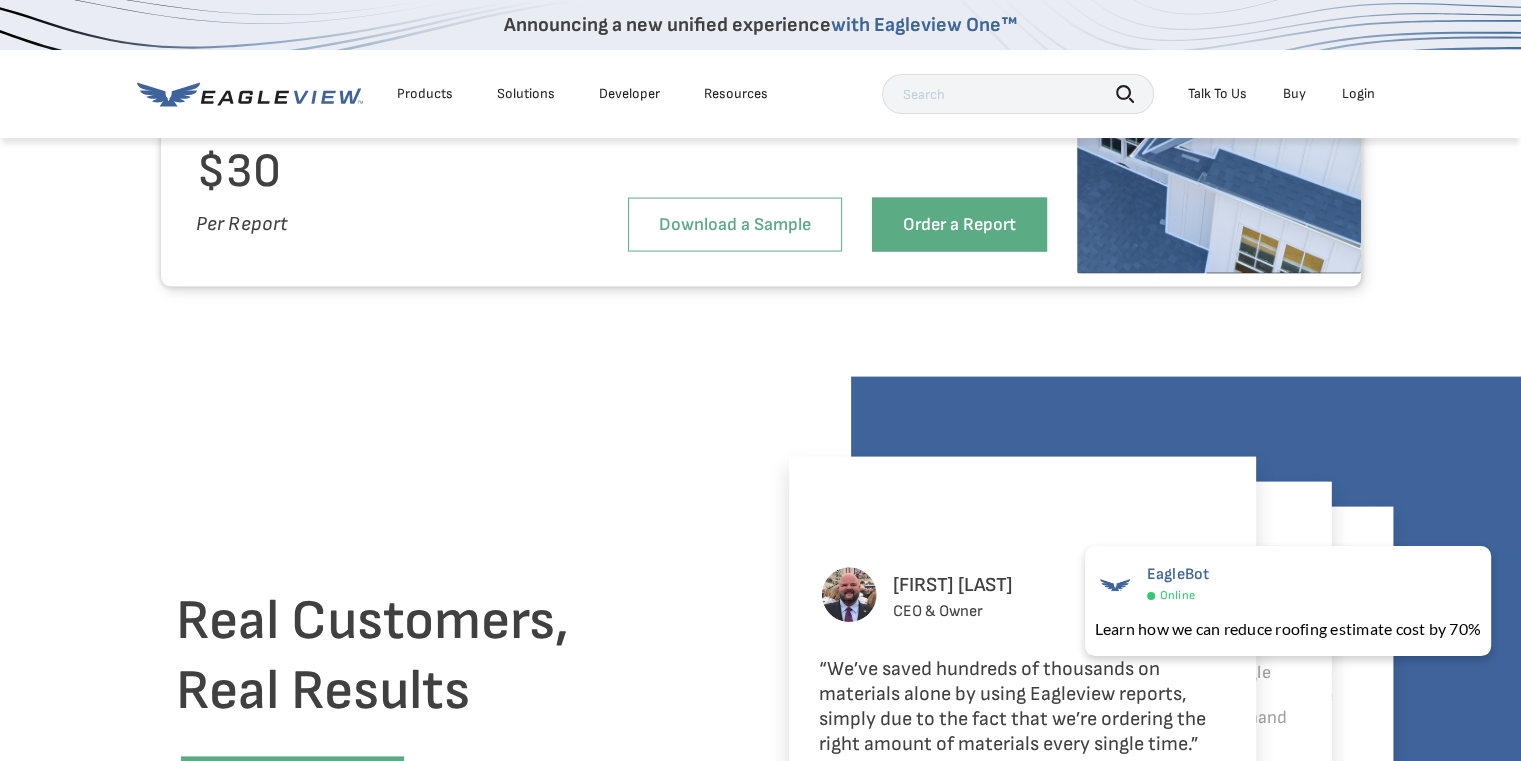 click on "Products" at bounding box center [425, 94] 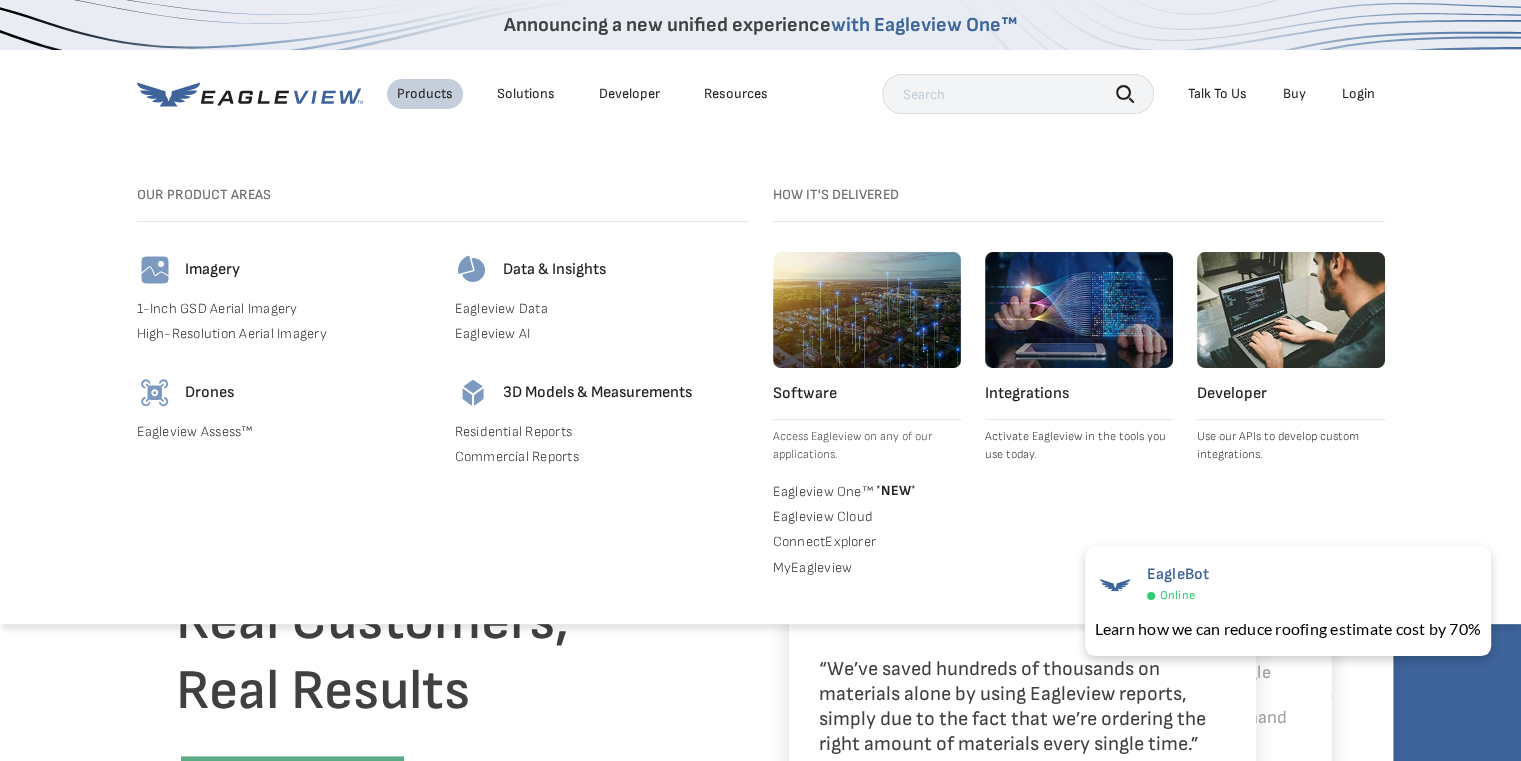 click on "Solutions" at bounding box center [526, 94] 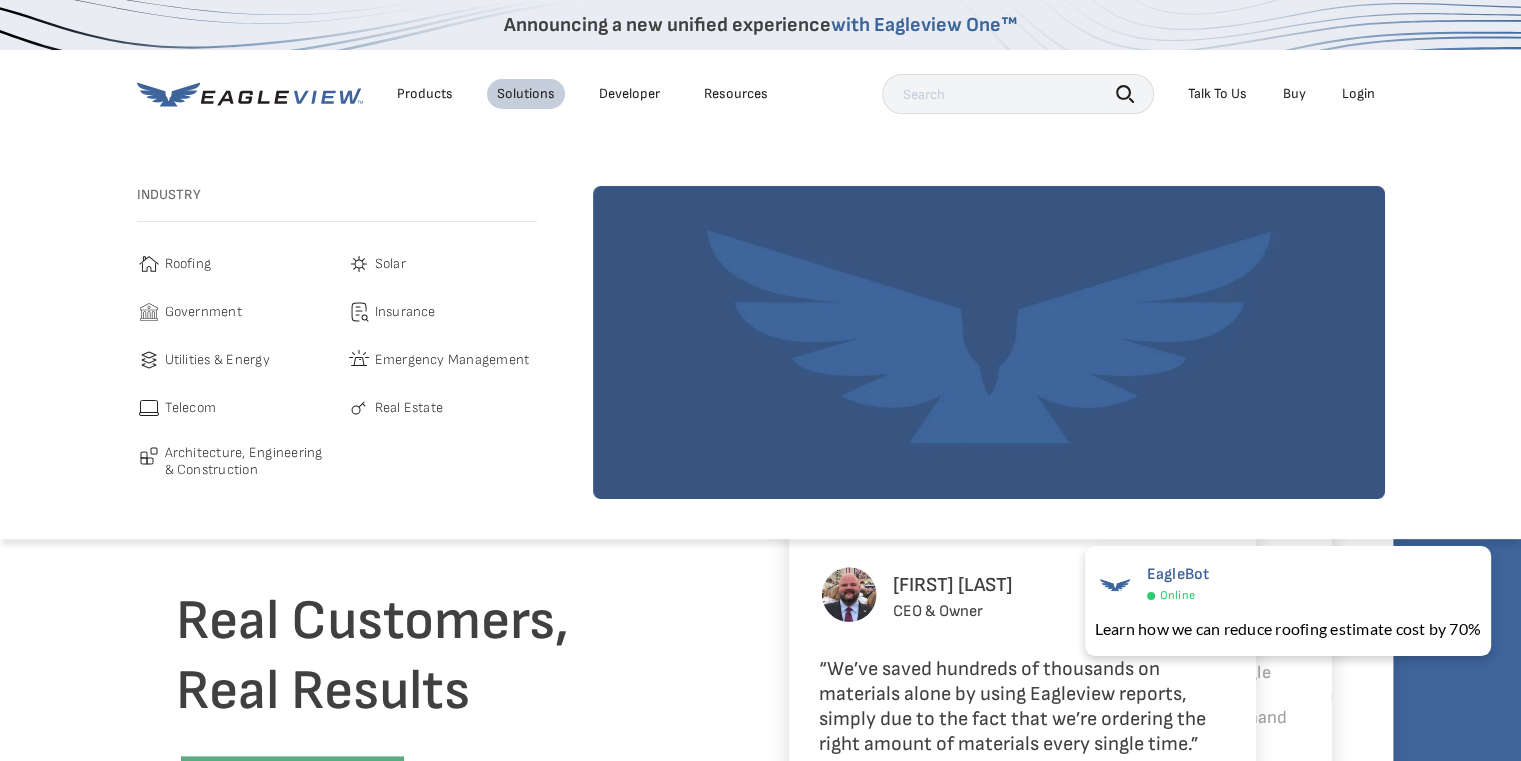 click on "Products" at bounding box center (425, 94) 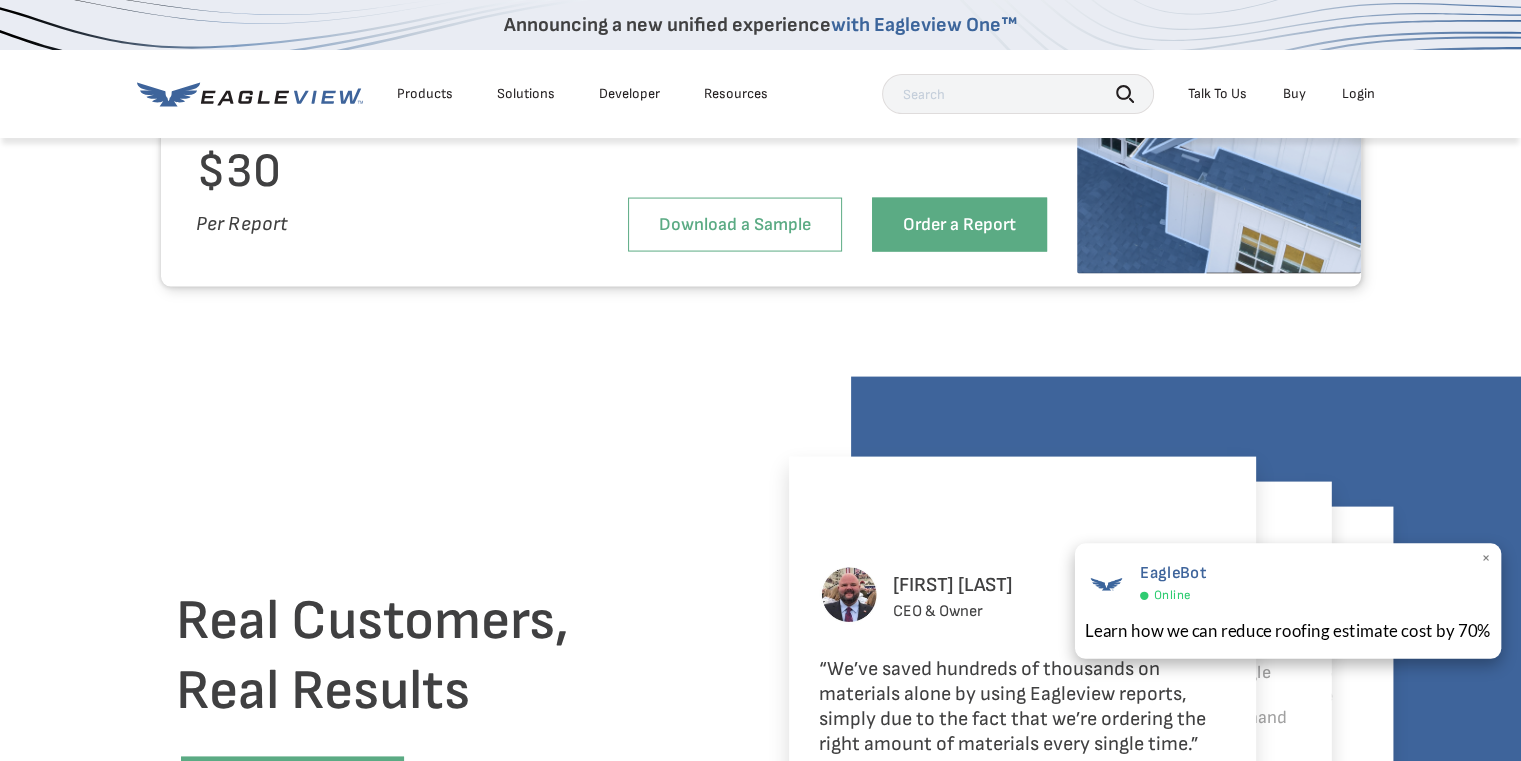 click on "×" at bounding box center [1485, 559] 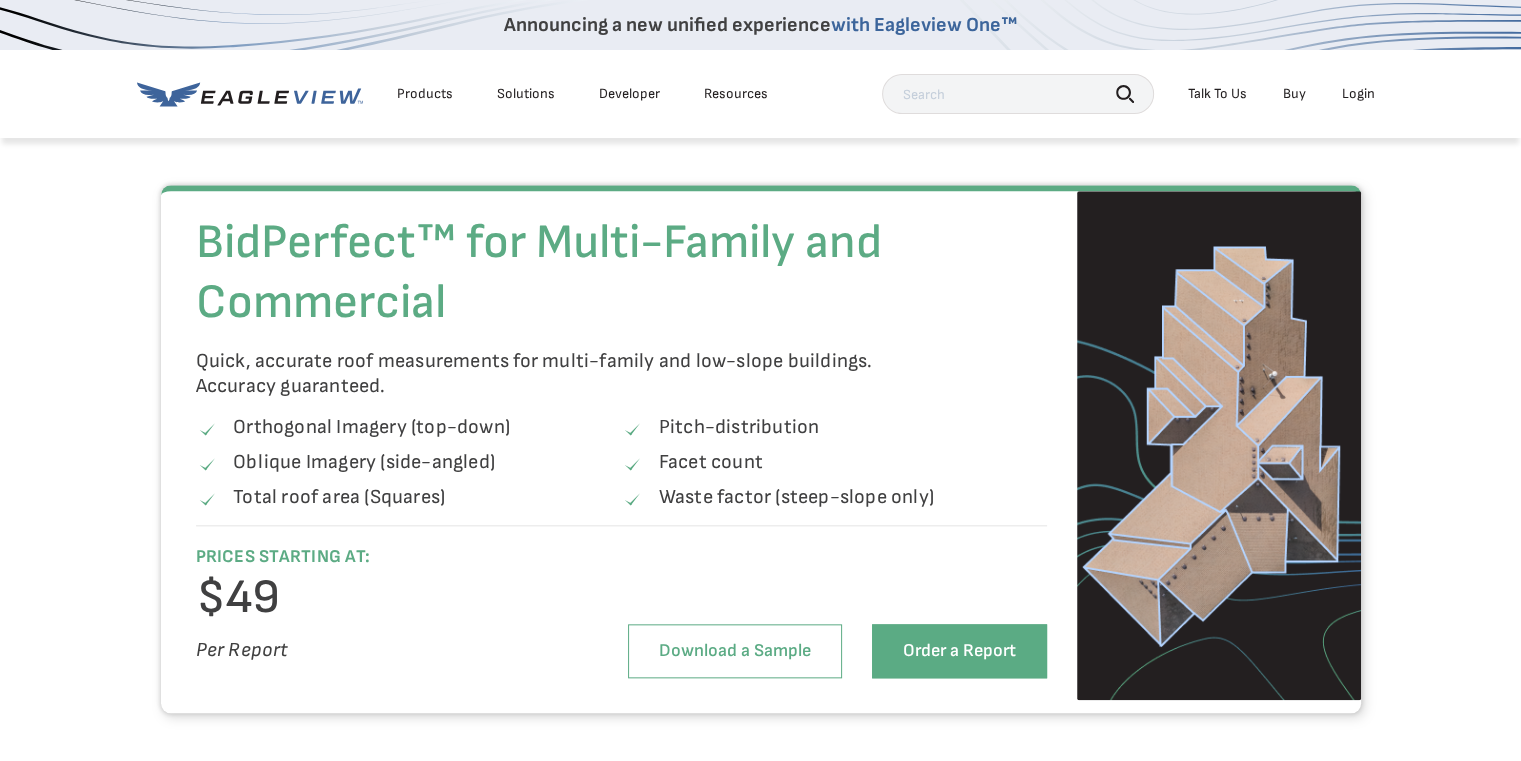 scroll, scrollTop: 2000, scrollLeft: 0, axis: vertical 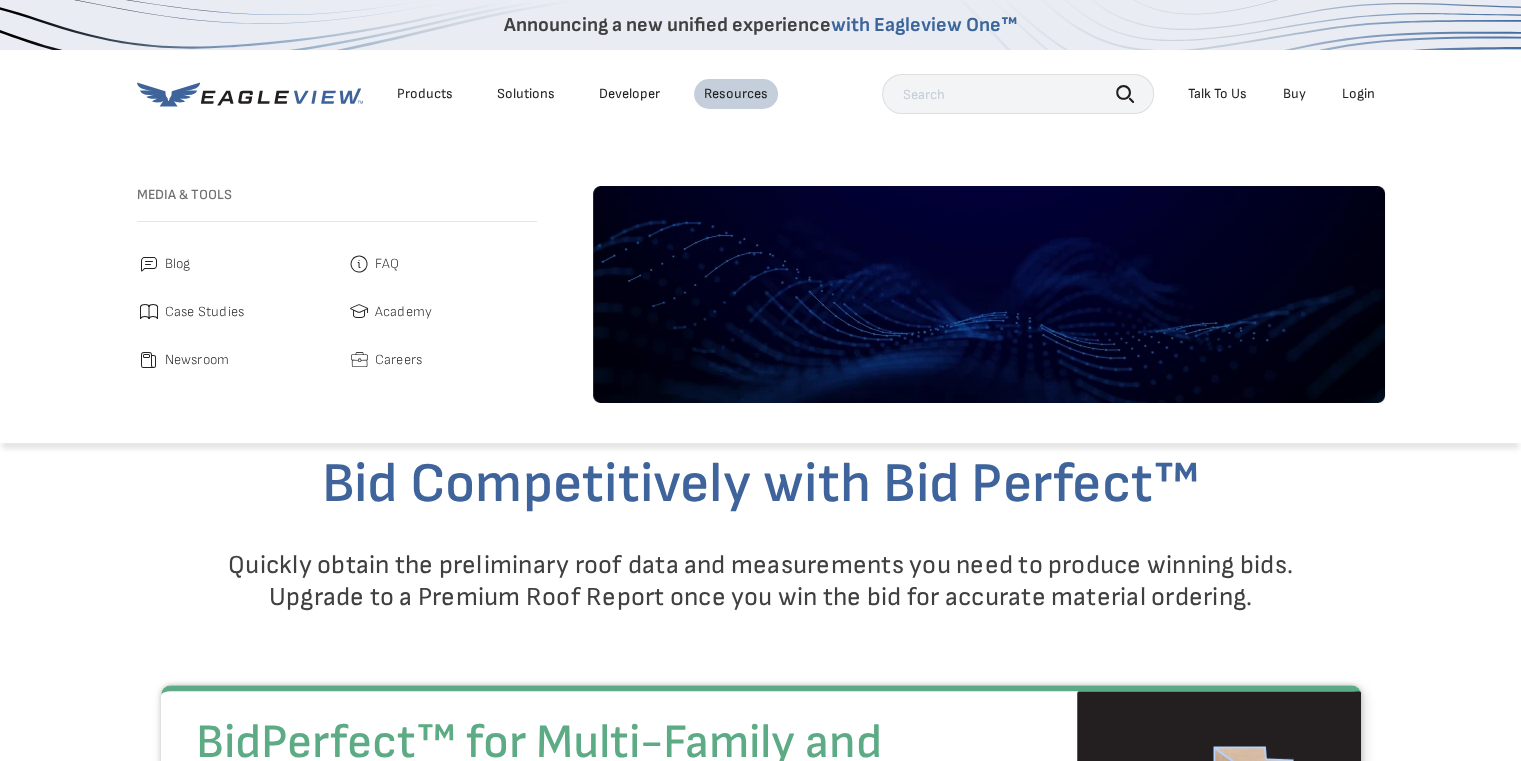 click on "Products" at bounding box center [425, 94] 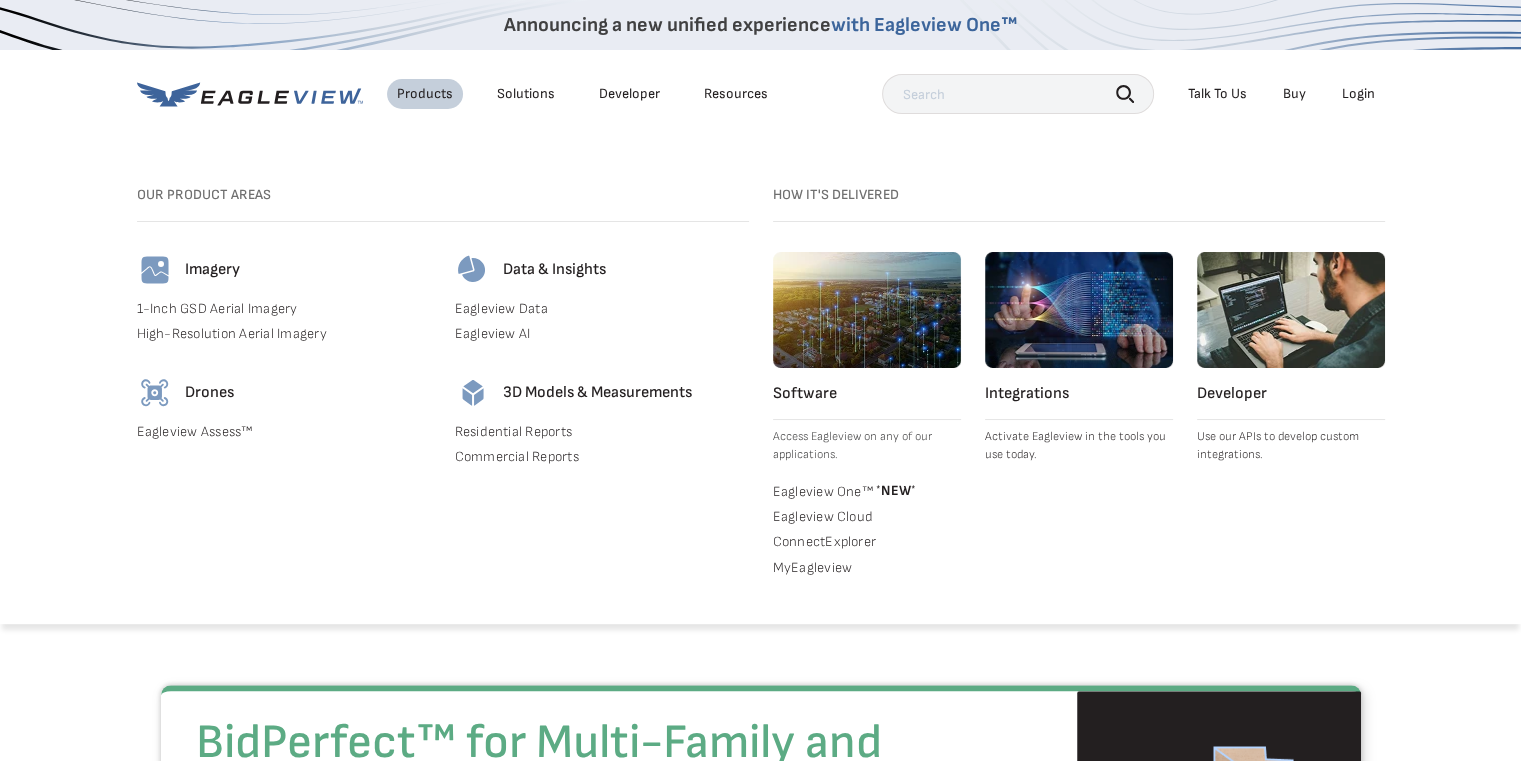 click on "1-Inch GSD Aerial Imagery" at bounding box center [284, 309] 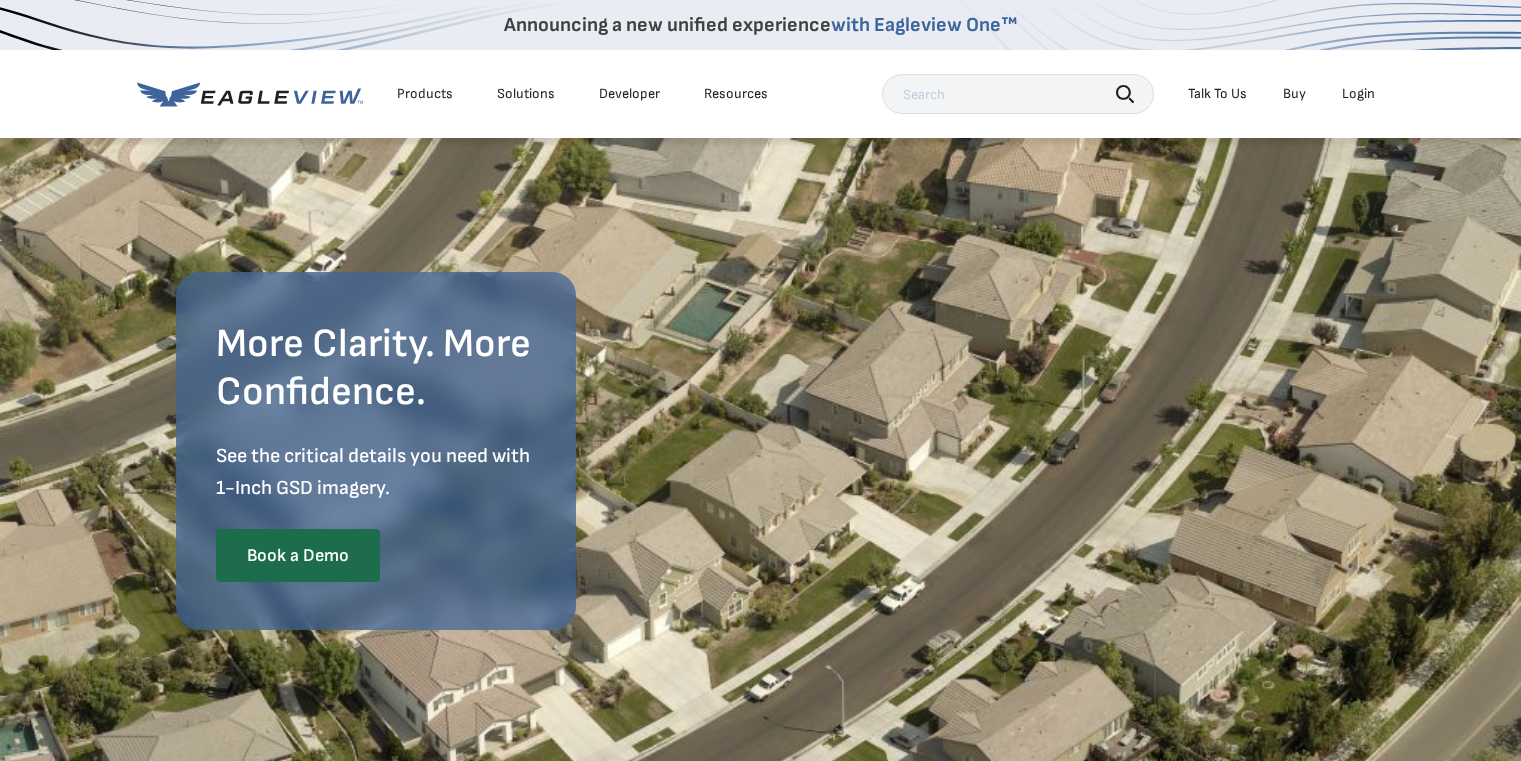 scroll, scrollTop: 0, scrollLeft: 0, axis: both 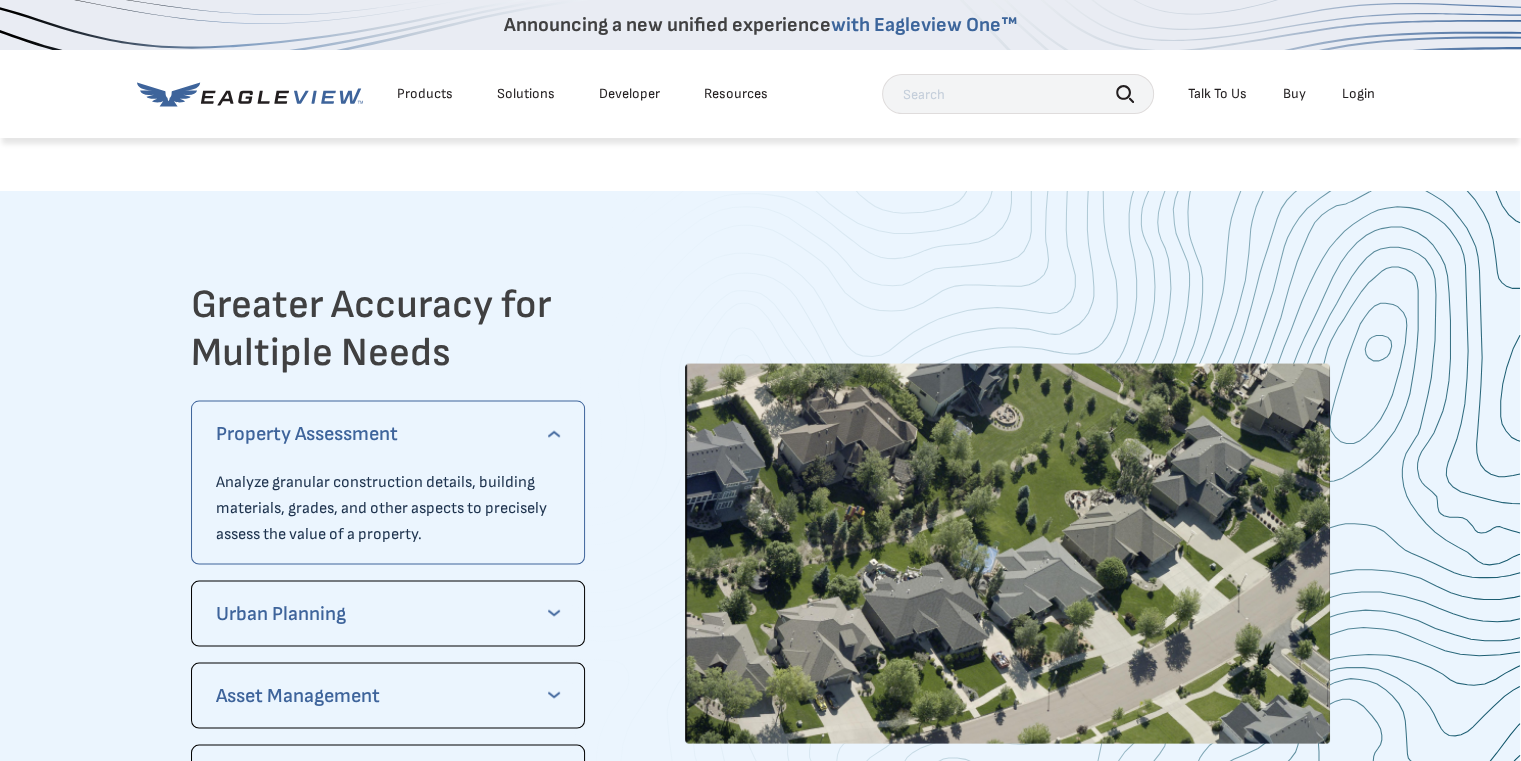 click on "Products" at bounding box center (425, 94) 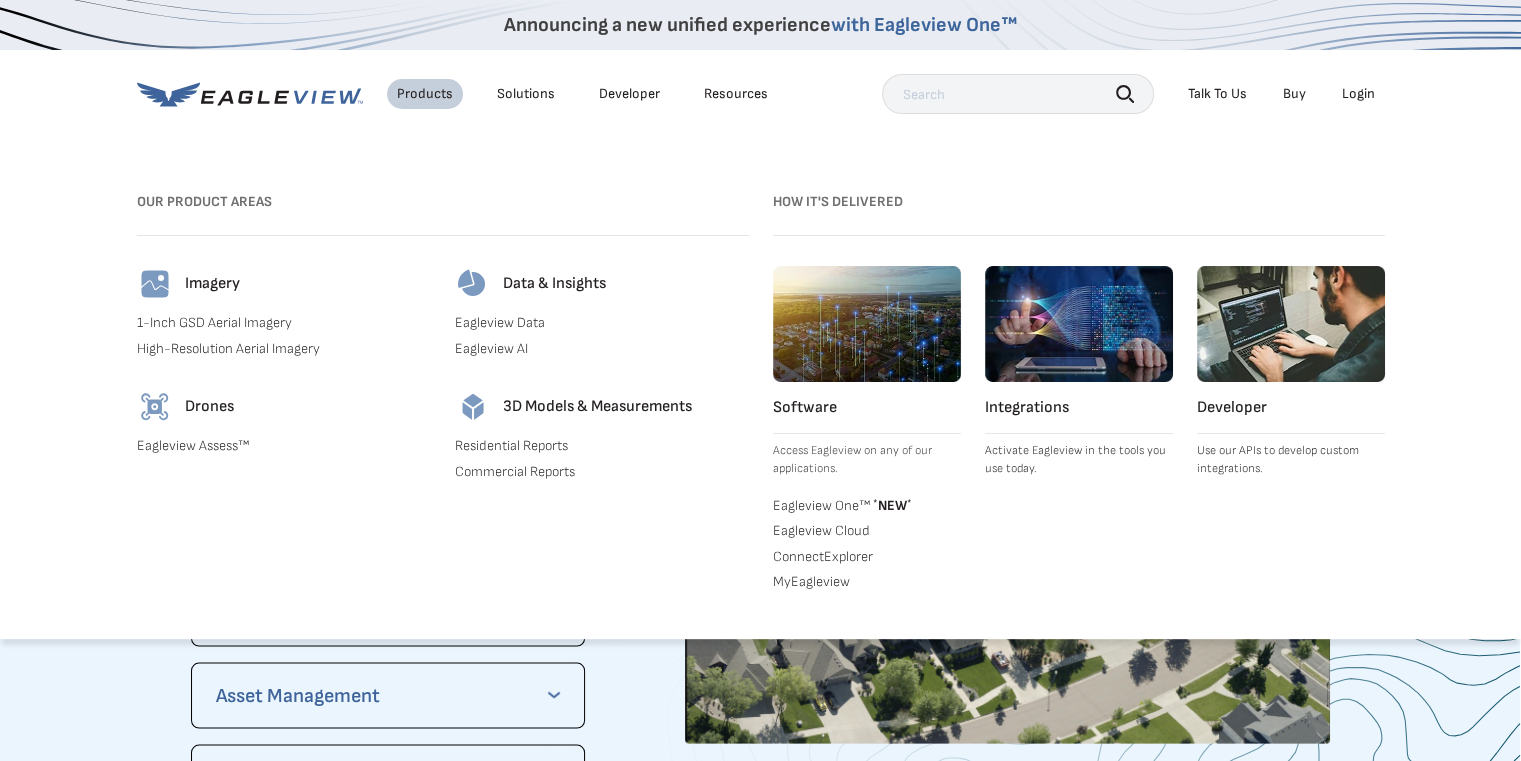 click on "Drones
Eagleview Assess™" at bounding box center [284, 438] 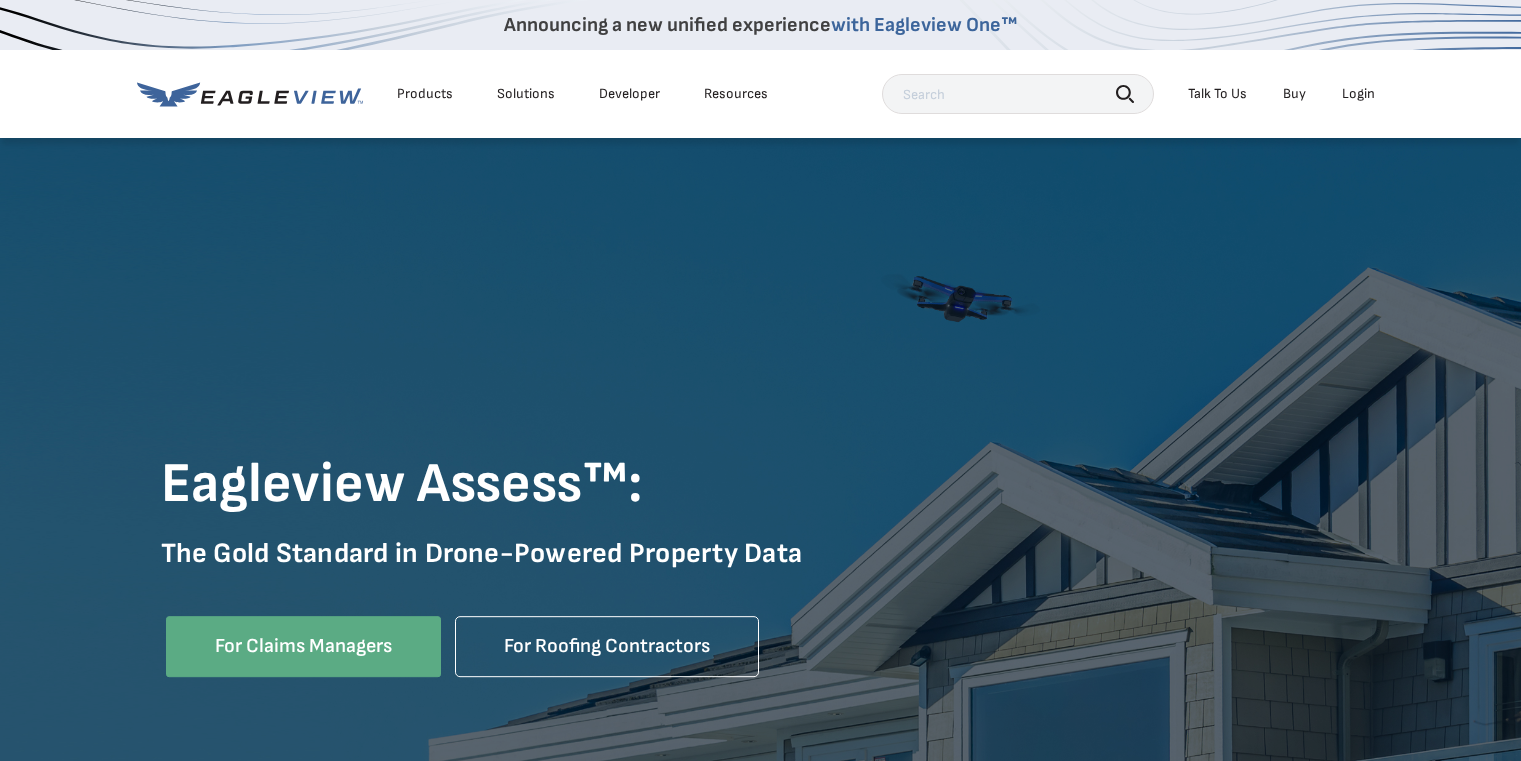 scroll, scrollTop: 0, scrollLeft: 0, axis: both 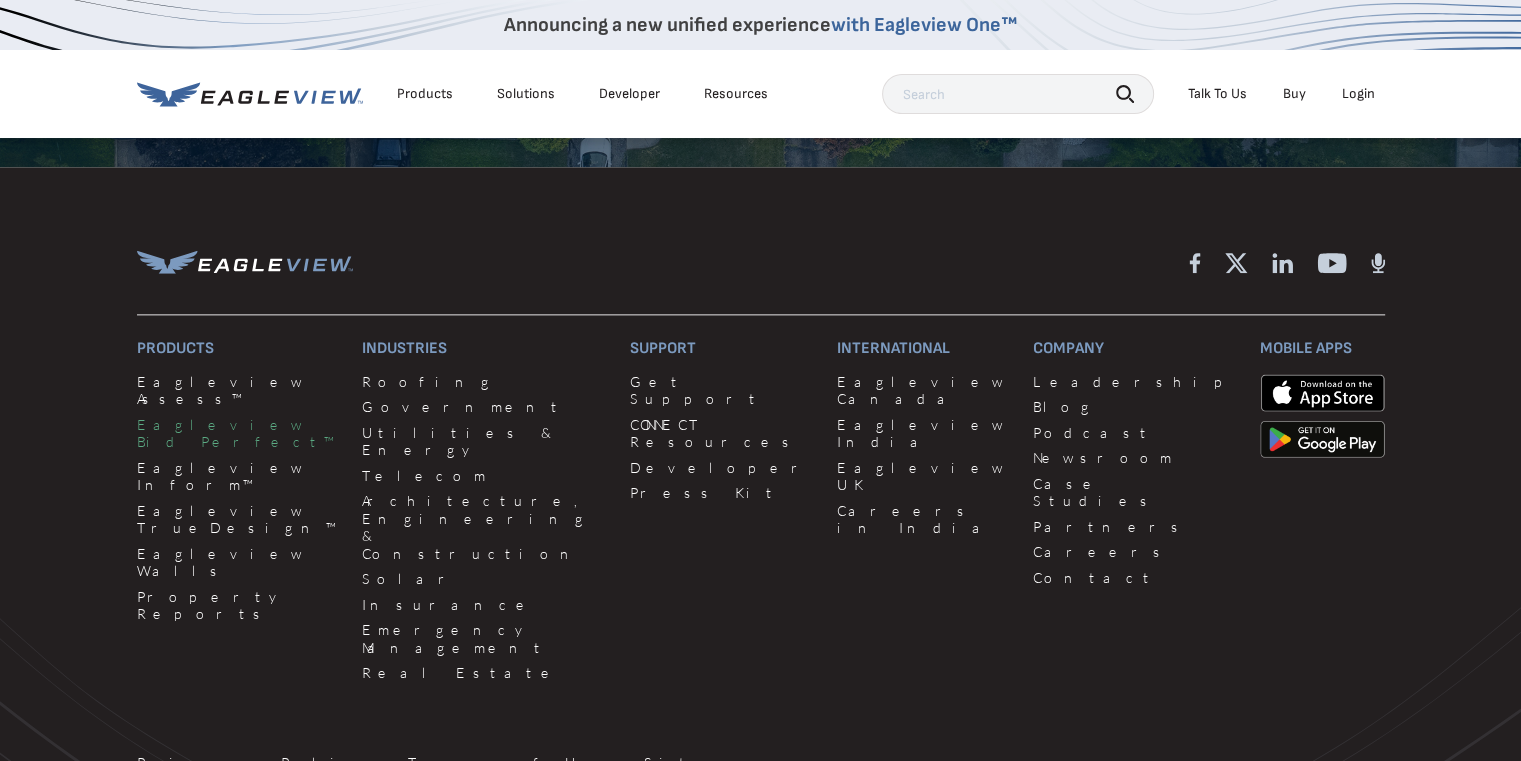 click on "Eagleview Bid Perfect™" at bounding box center (238, 433) 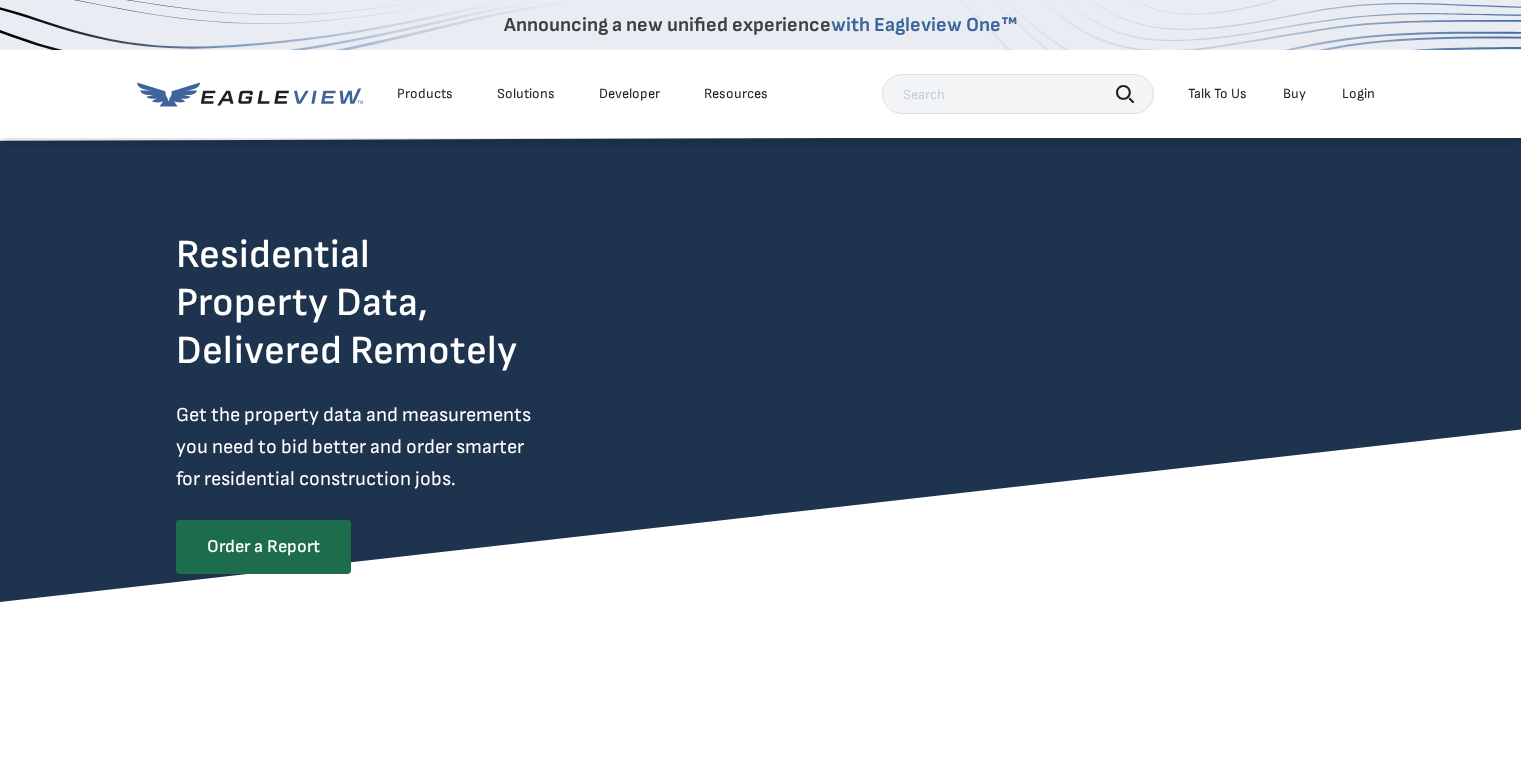 scroll, scrollTop: 0, scrollLeft: 0, axis: both 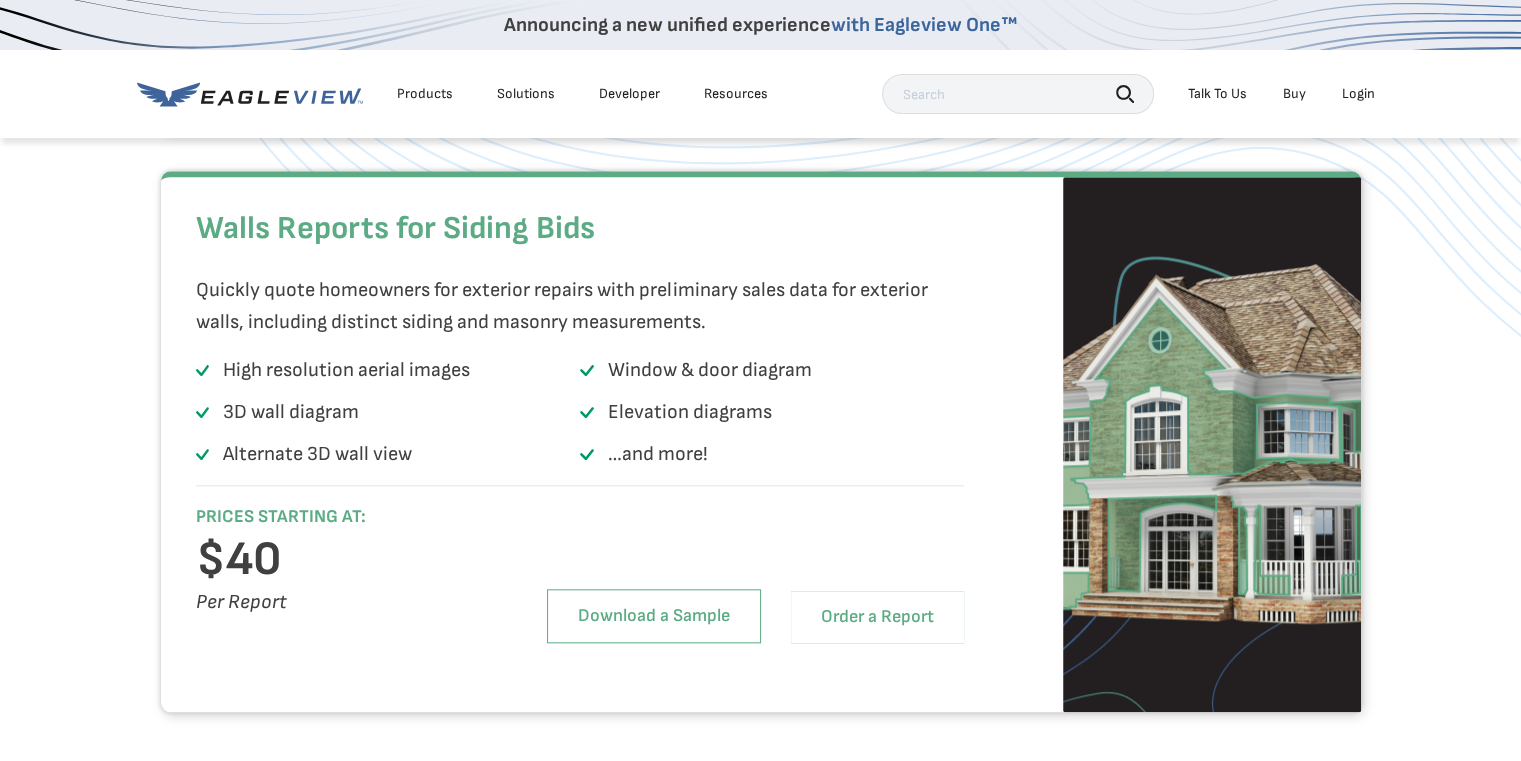 click on "Order a Report" at bounding box center [877, 617] 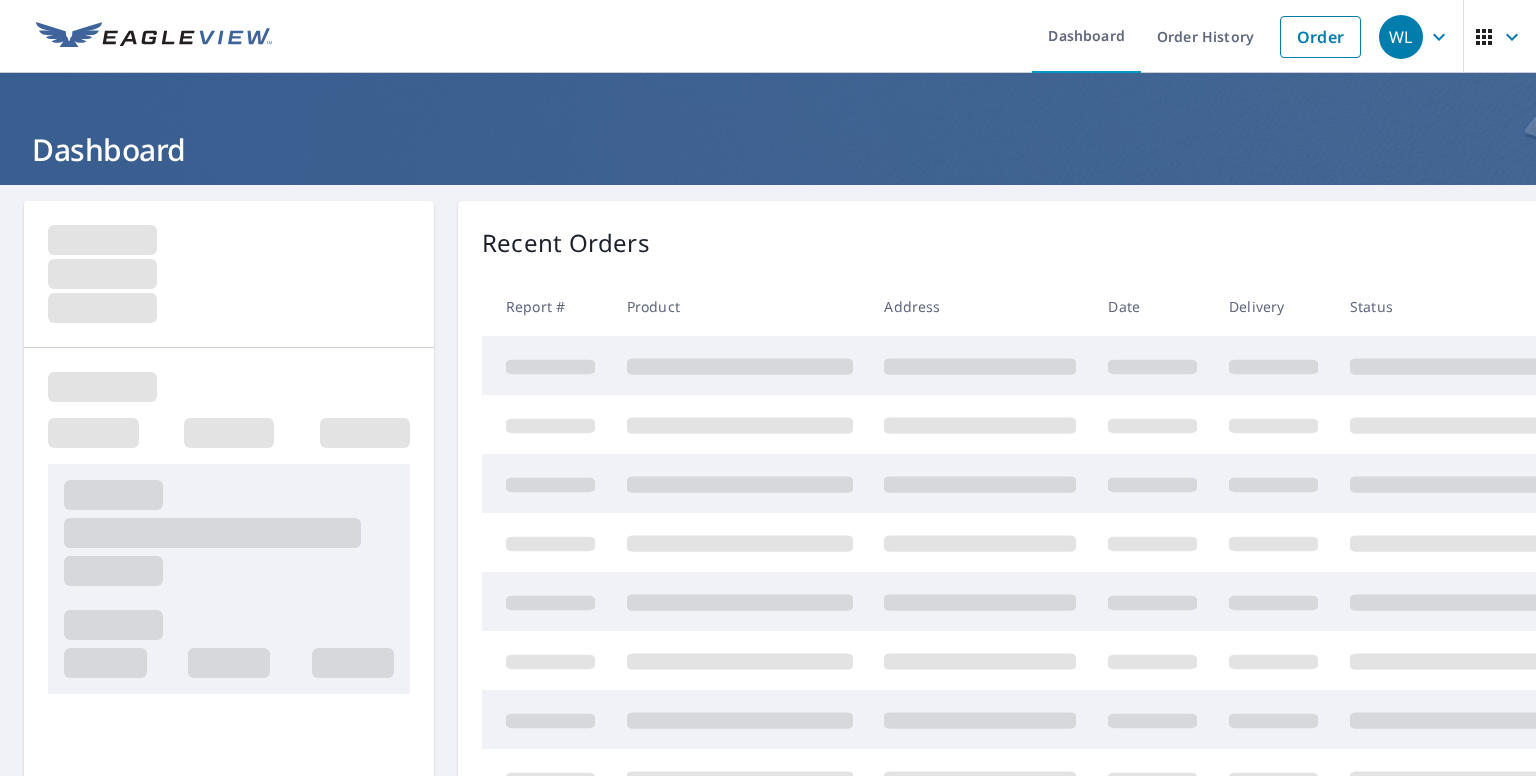 scroll, scrollTop: 0, scrollLeft: 0, axis: both 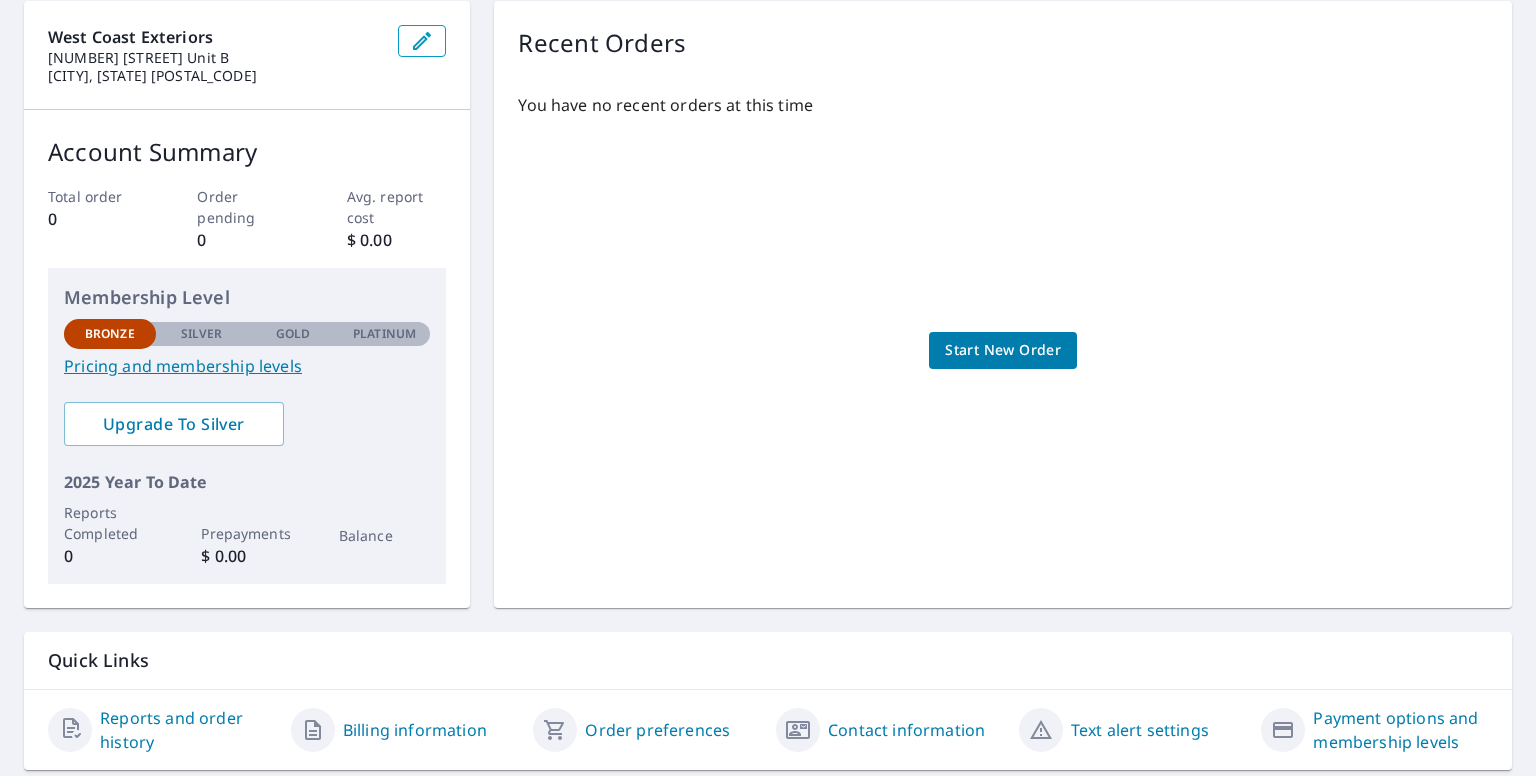 click on "Start New Order" at bounding box center [1003, 350] 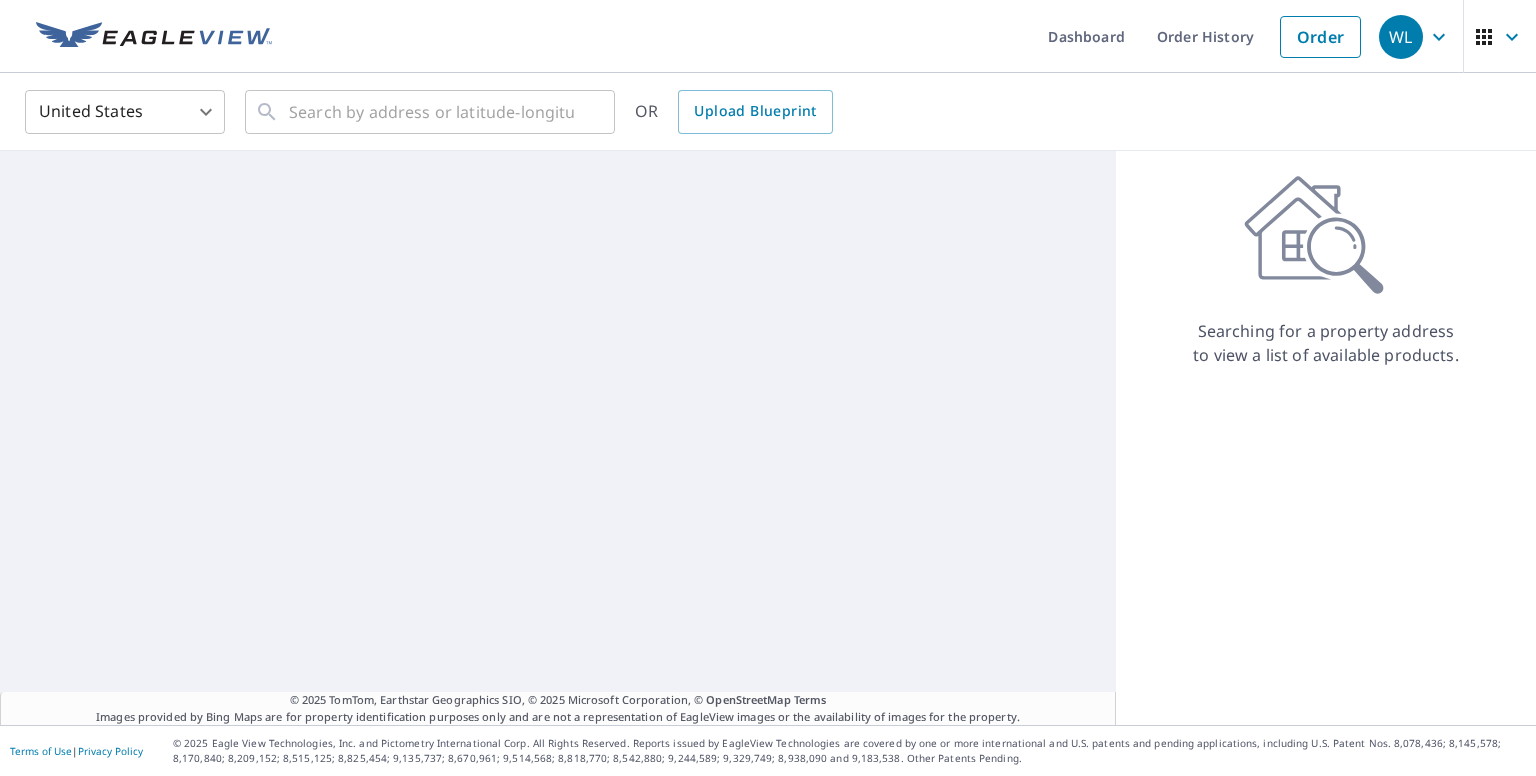 scroll, scrollTop: 0, scrollLeft: 0, axis: both 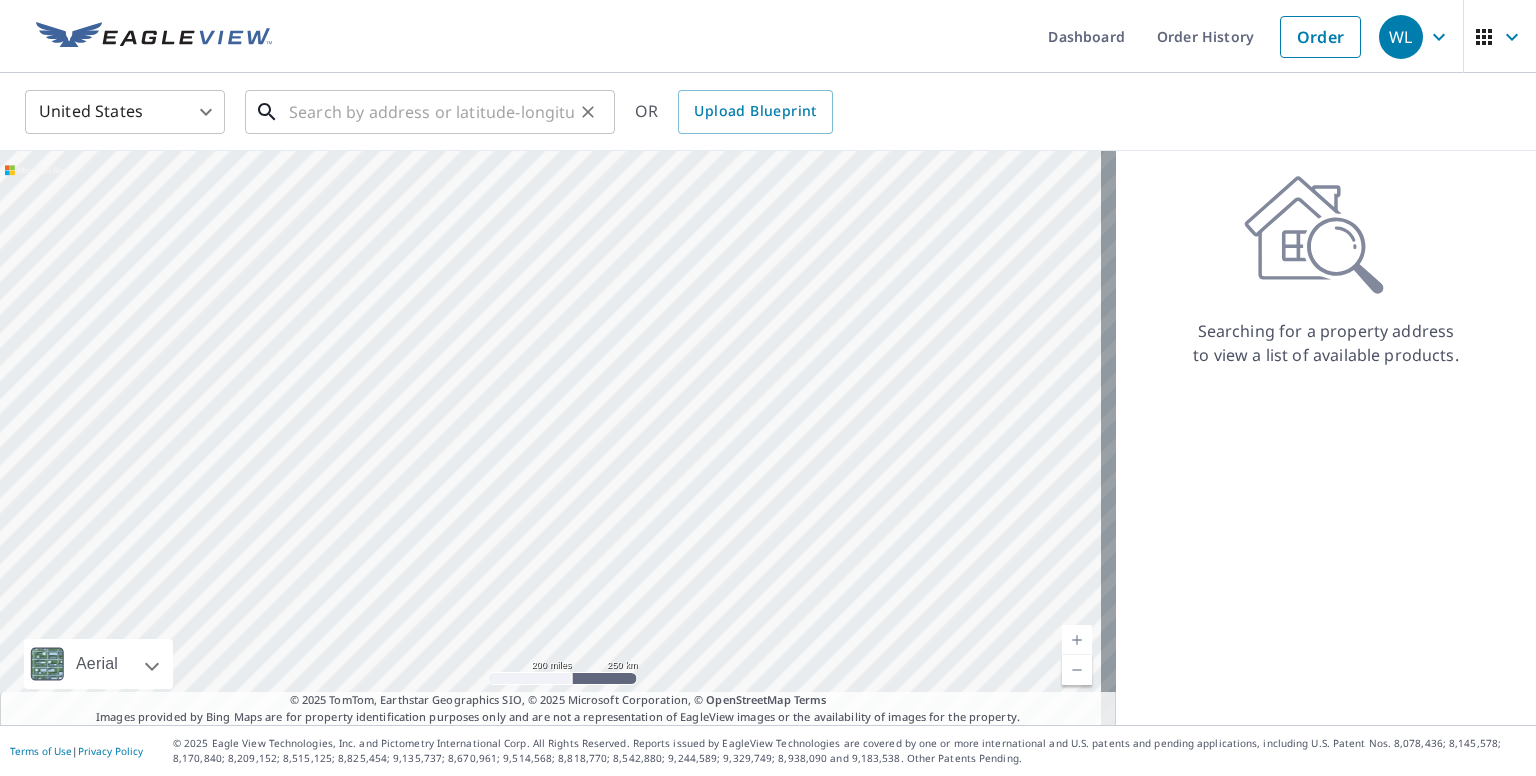 click at bounding box center (431, 112) 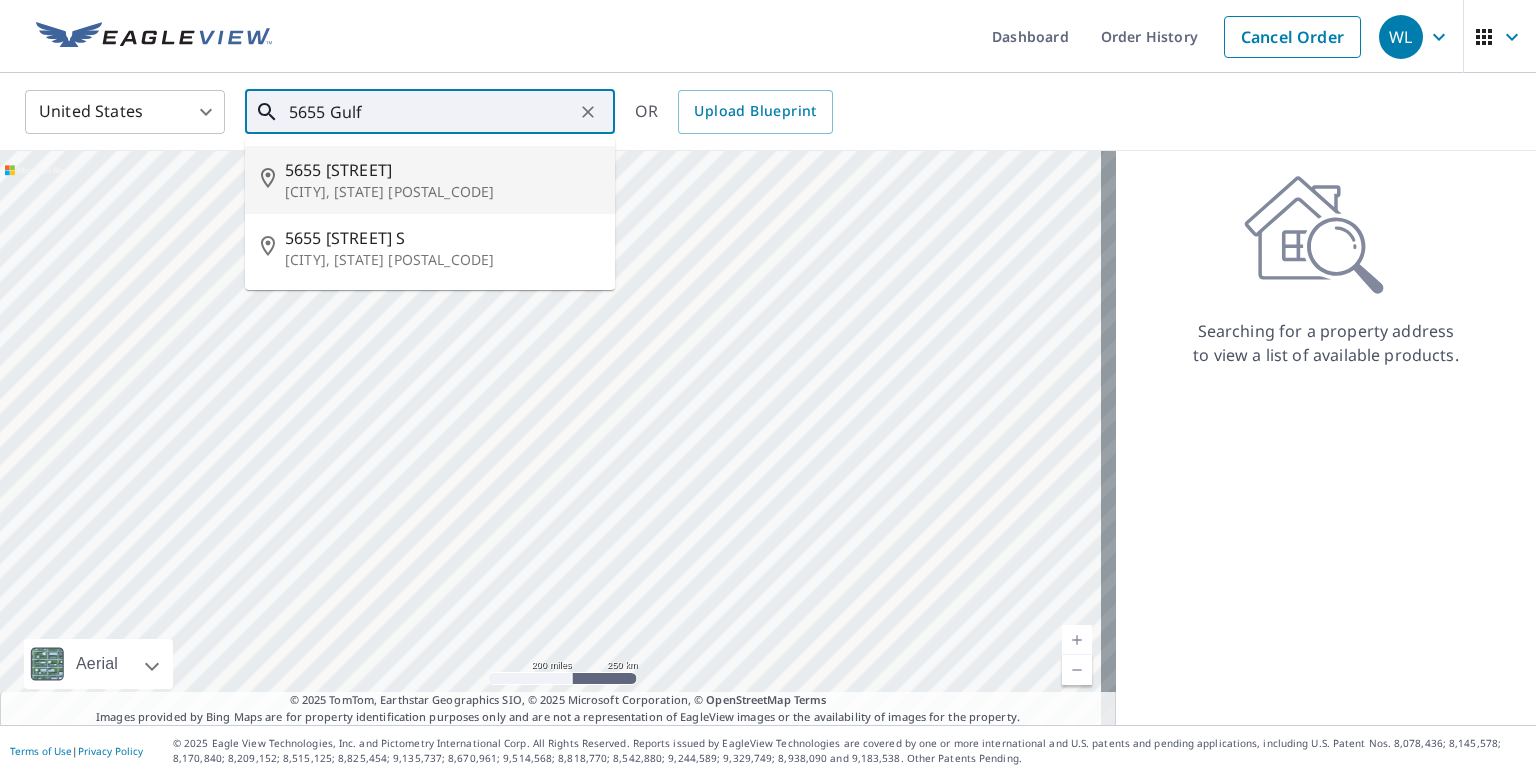 click on "[CITY], [STATE] [POSTAL_CODE]" at bounding box center (442, 192) 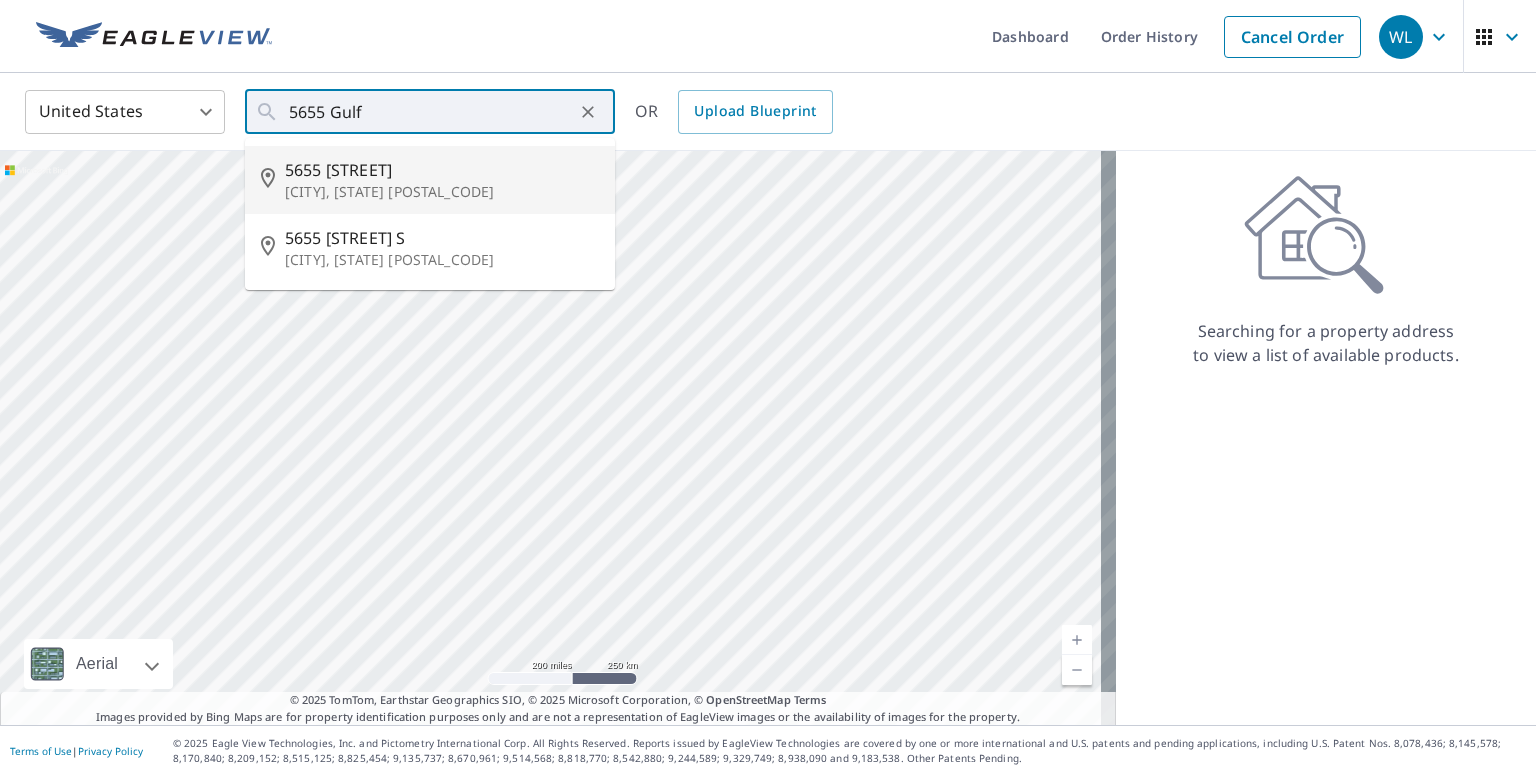 type on "5655 [STREET] [CITY], [STATE] [POSTAL_CODE]" 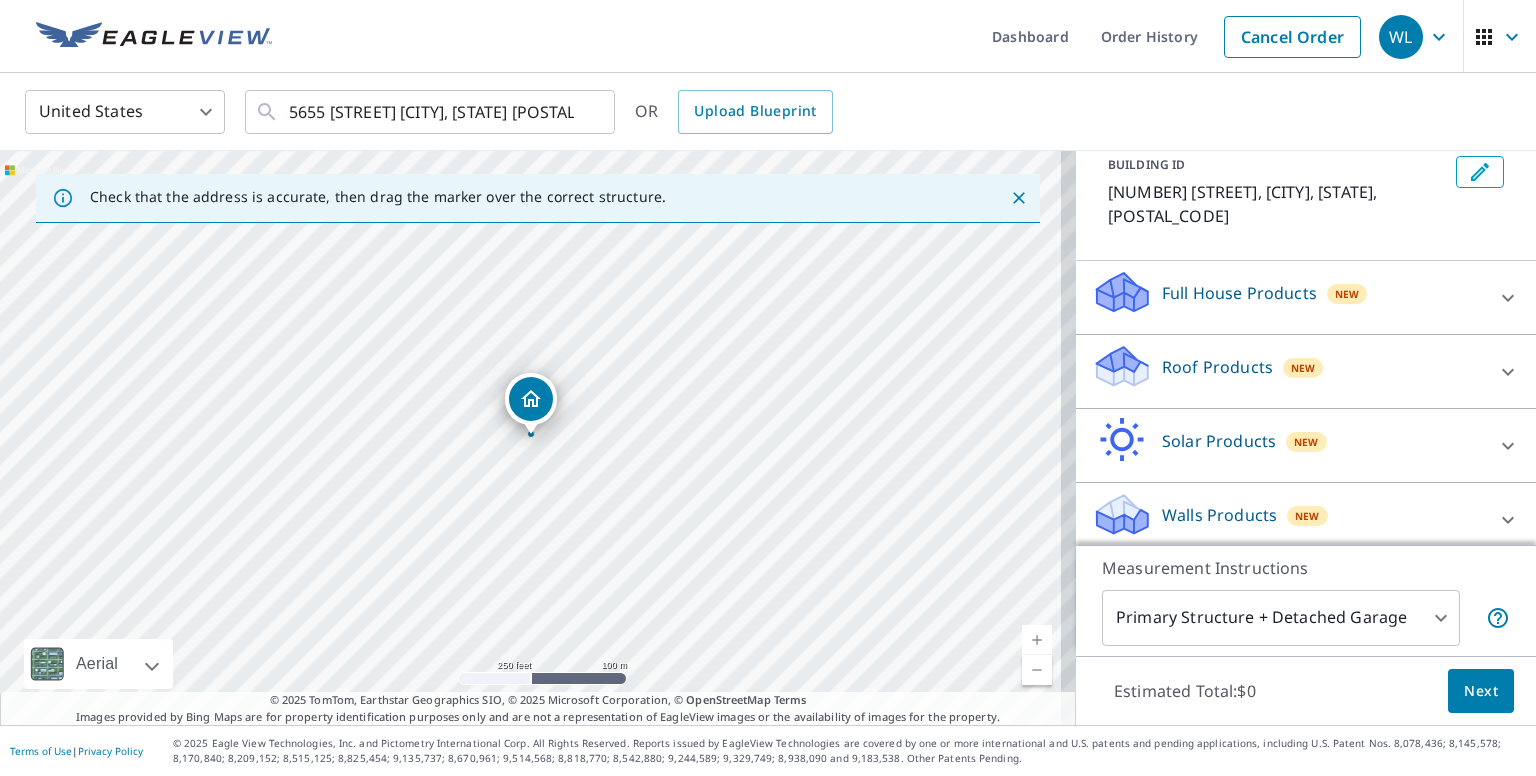 scroll, scrollTop: 132, scrollLeft: 0, axis: vertical 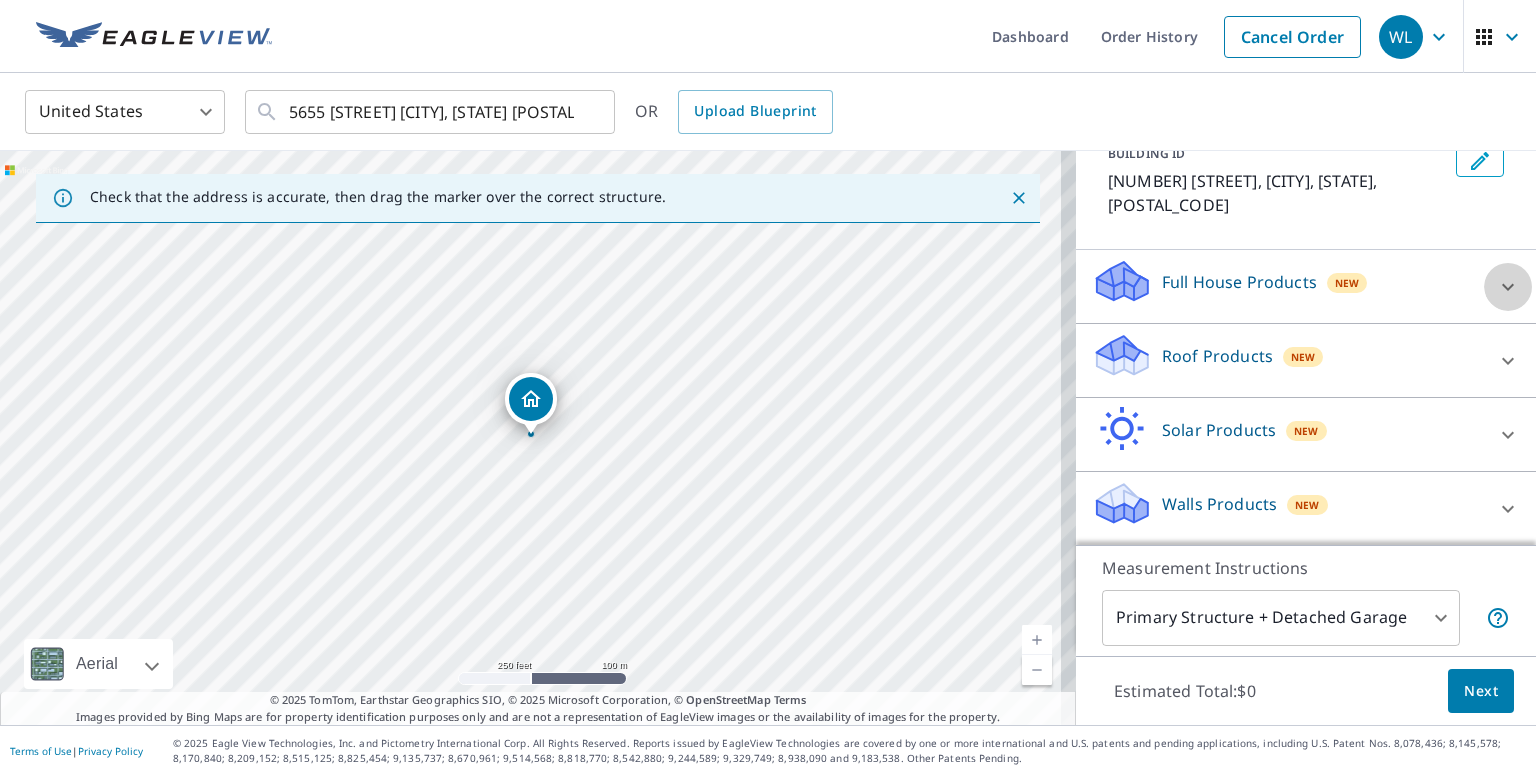 click 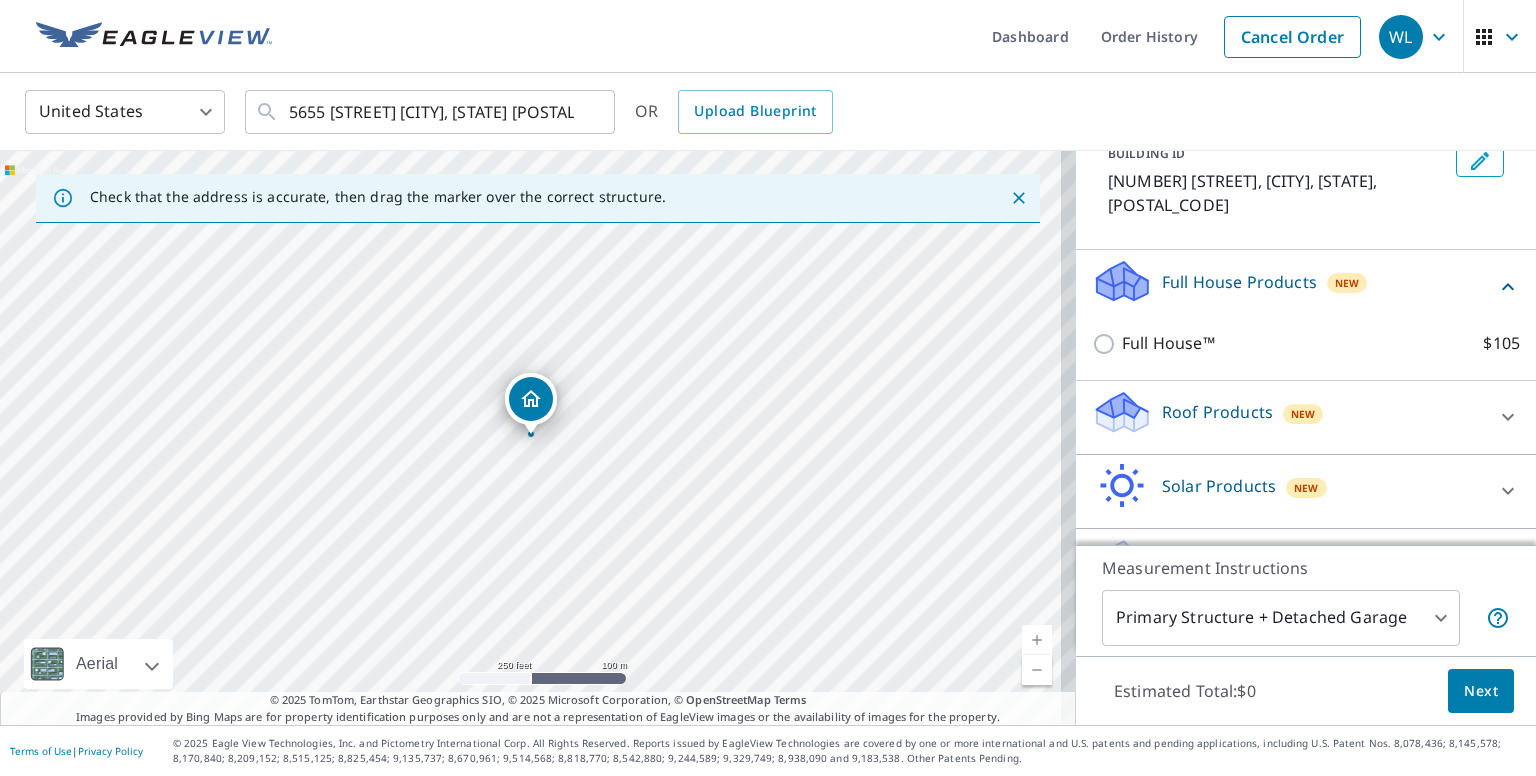 click 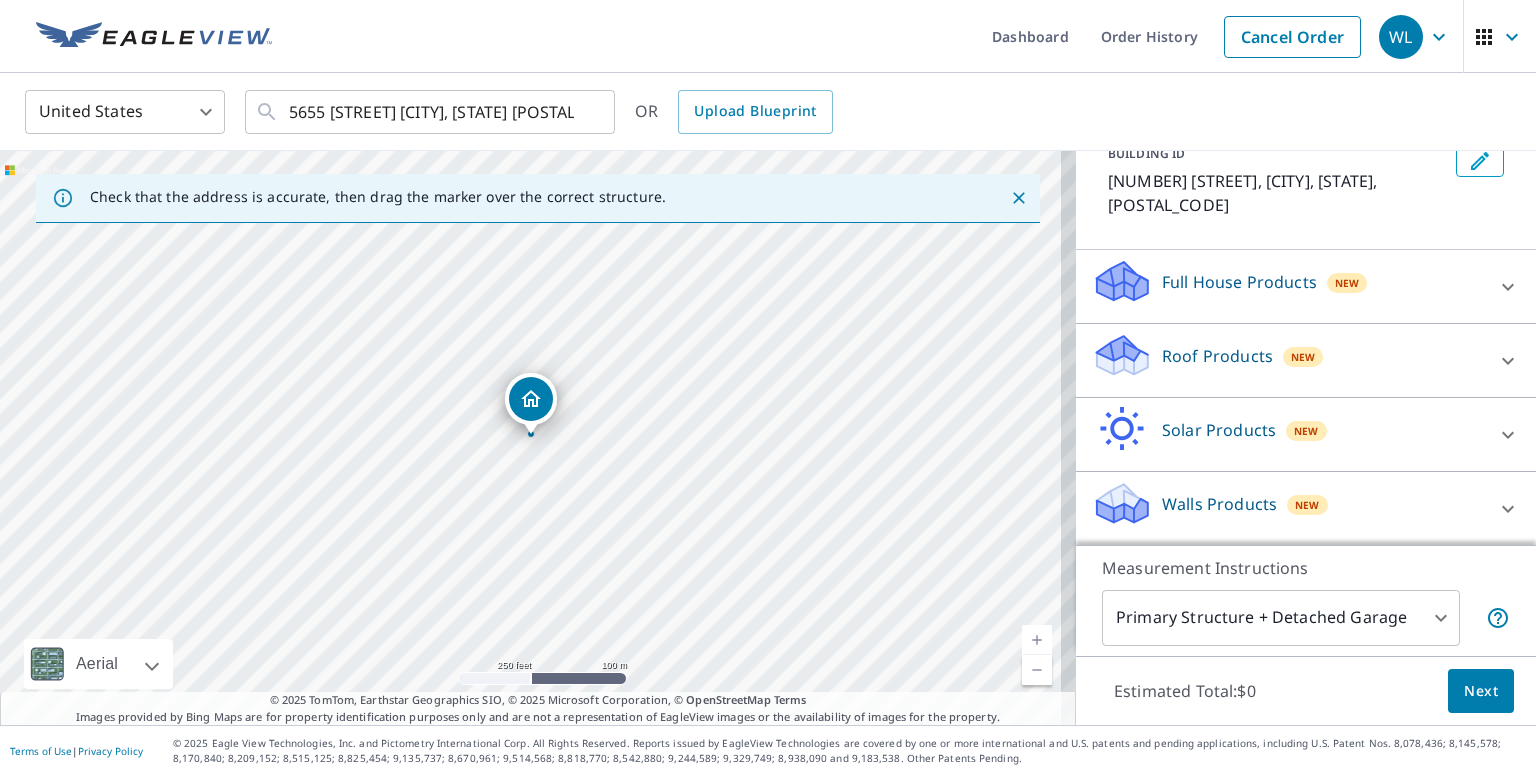 click at bounding box center [1508, 509] 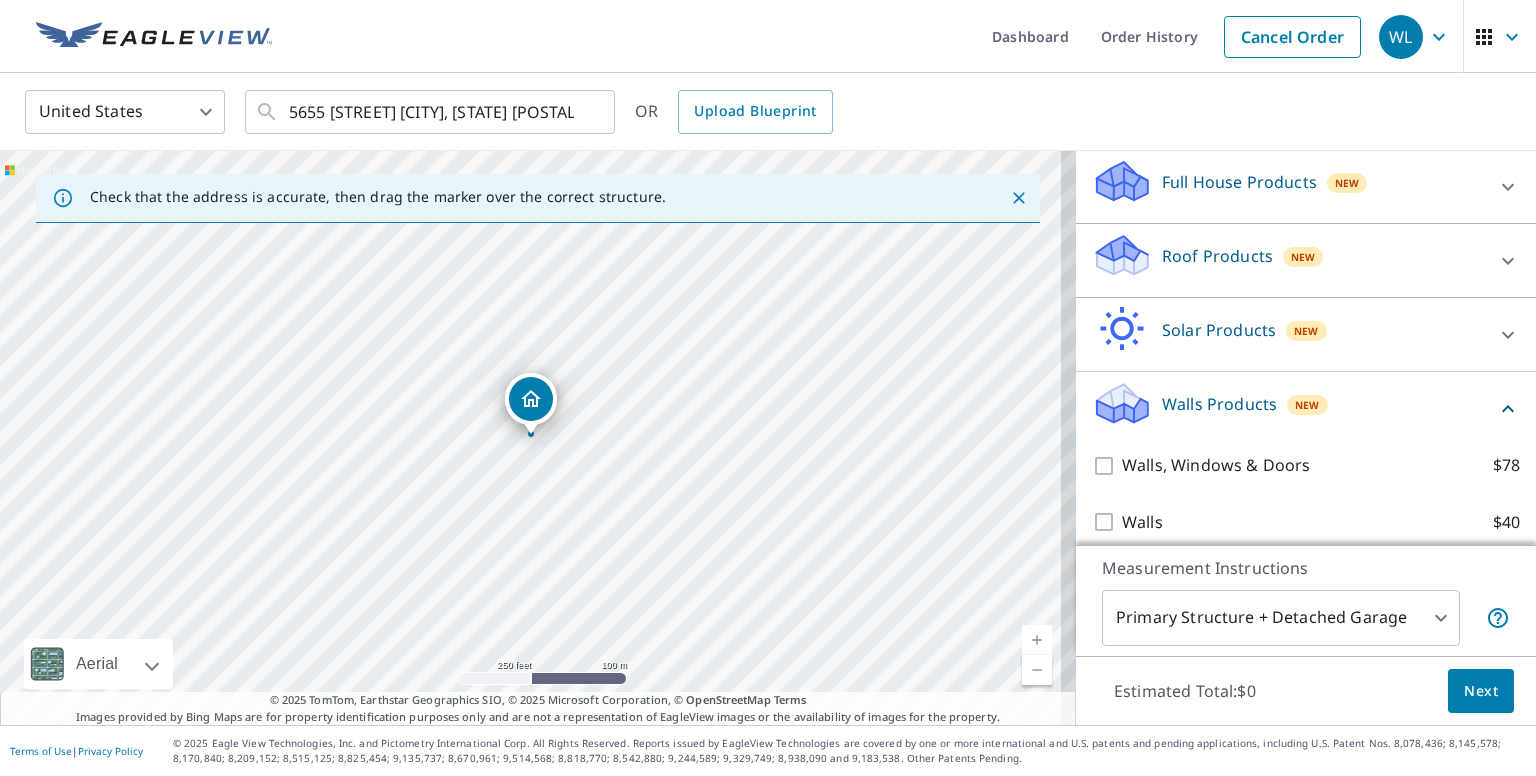 scroll, scrollTop: 244, scrollLeft: 0, axis: vertical 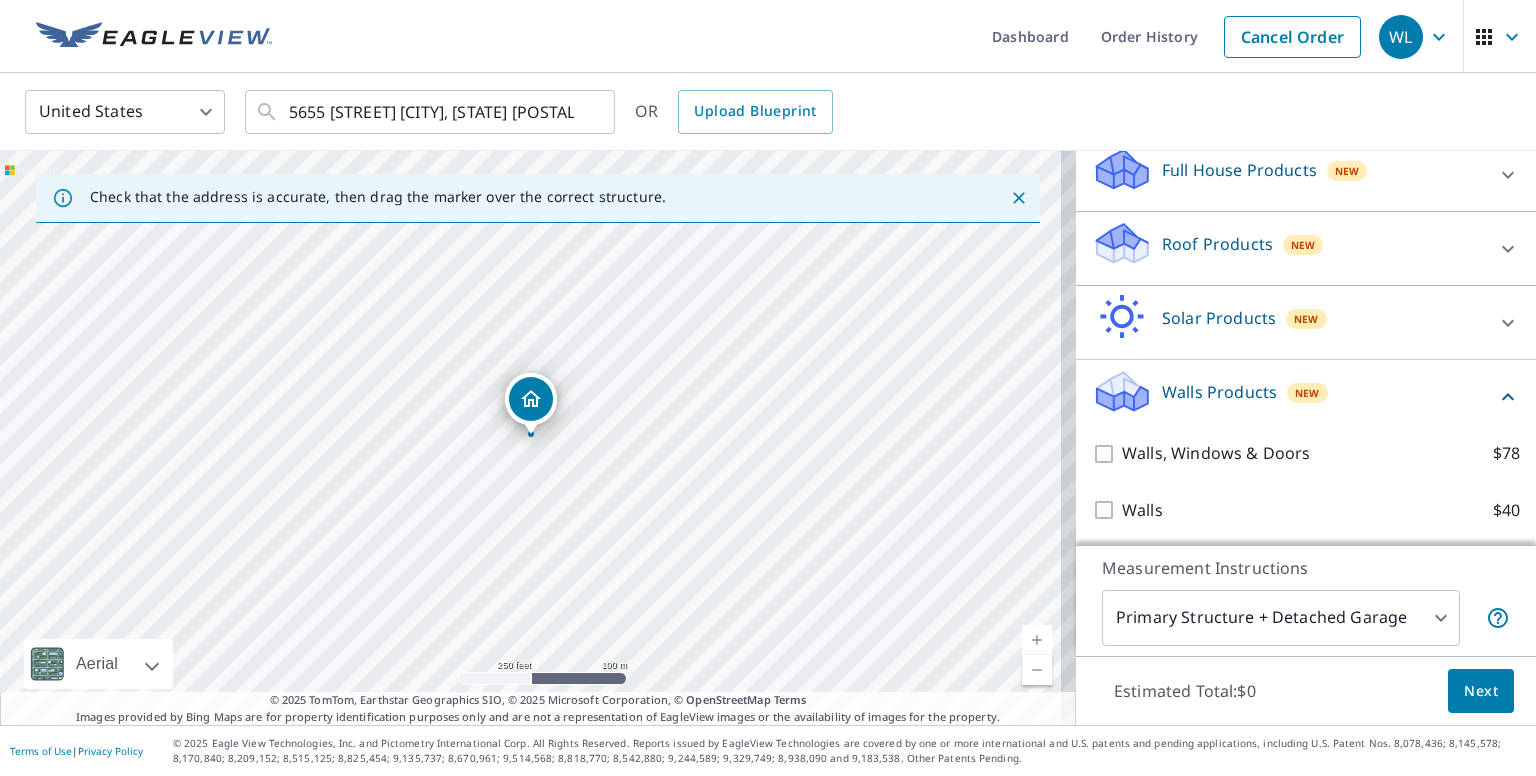 click on "WL WL
Dashboard Order History Cancel Order WL United States US ​ 5655 [STREET] [CITY], [STATE] ​ OR Upload Blueprint Check that the address is accurate, then drag the marker over the correct structure. 5655 [STREET] [CITY], [STATE] Aerial Road A standard road map Aerial A detailed look from above Labels Labels 250 feet 100 m © 2025 TomTom, © Vexcel Imaging, © 2025 Microsoft Corporation,  © OpenStreetMap Terms © 2025 TomTom, Earthstar Geographics SIO, © 2025 Microsoft Corporation, ©   OpenStreetMap   Terms Images provided by Bing Maps are for property identification purposes only and are not a representation of EagleView images or the availability of images for the property. PROPERTY TYPE Residential Commercial Multi-Family This is a complex BUILDING ID 5655 [STREET], [CITY], [STATE], [POSTAL_CODE] Full House Products New Full House™ $105 Roof Products New Premium $32.75 - $87 QuickSquares™ $18 Gutter $13.75 Bid Perfect™ $18 Solar Products New $63.25 $79" at bounding box center (768, 388) 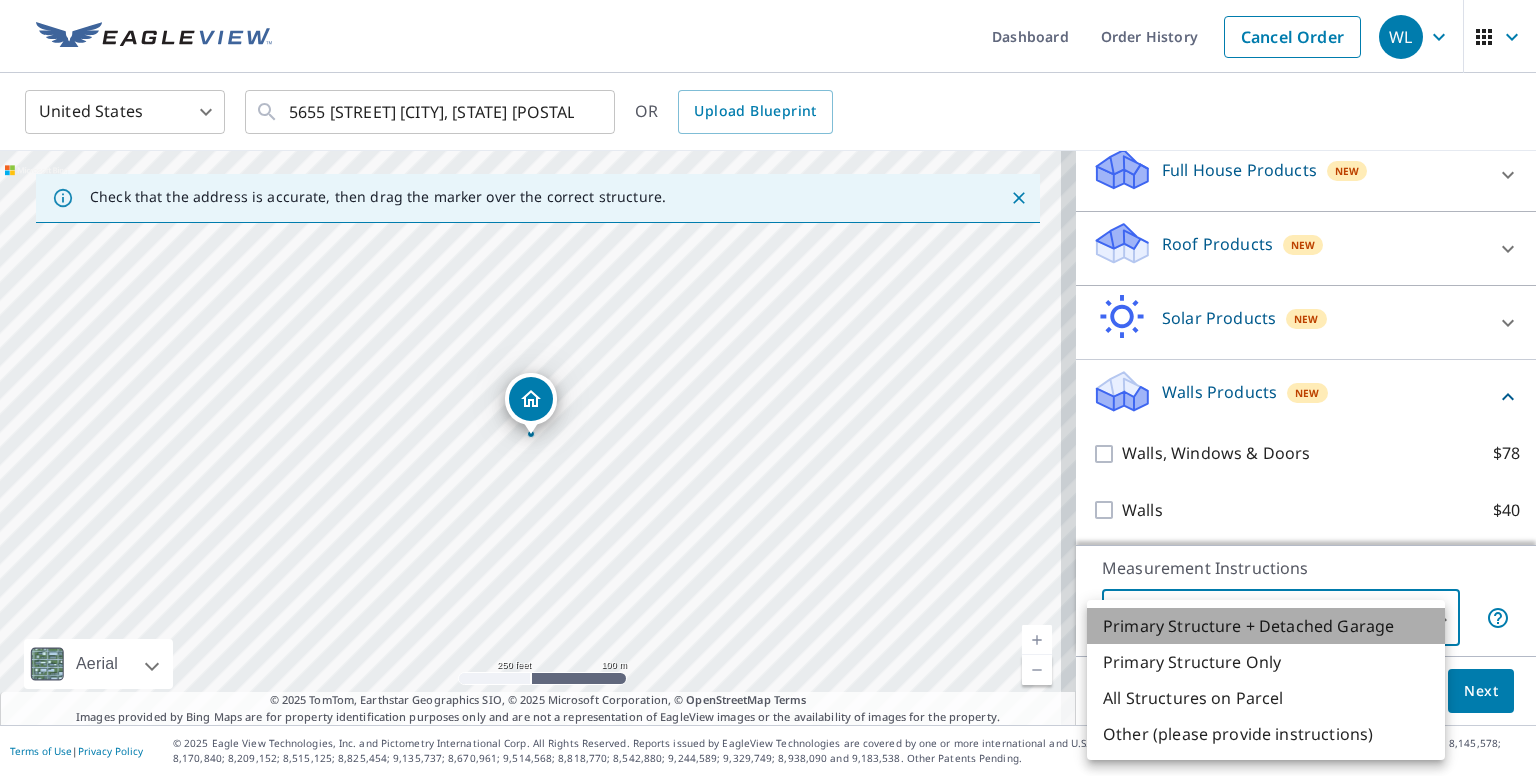 click on "Primary Structure + Detached Garage" at bounding box center [1266, 626] 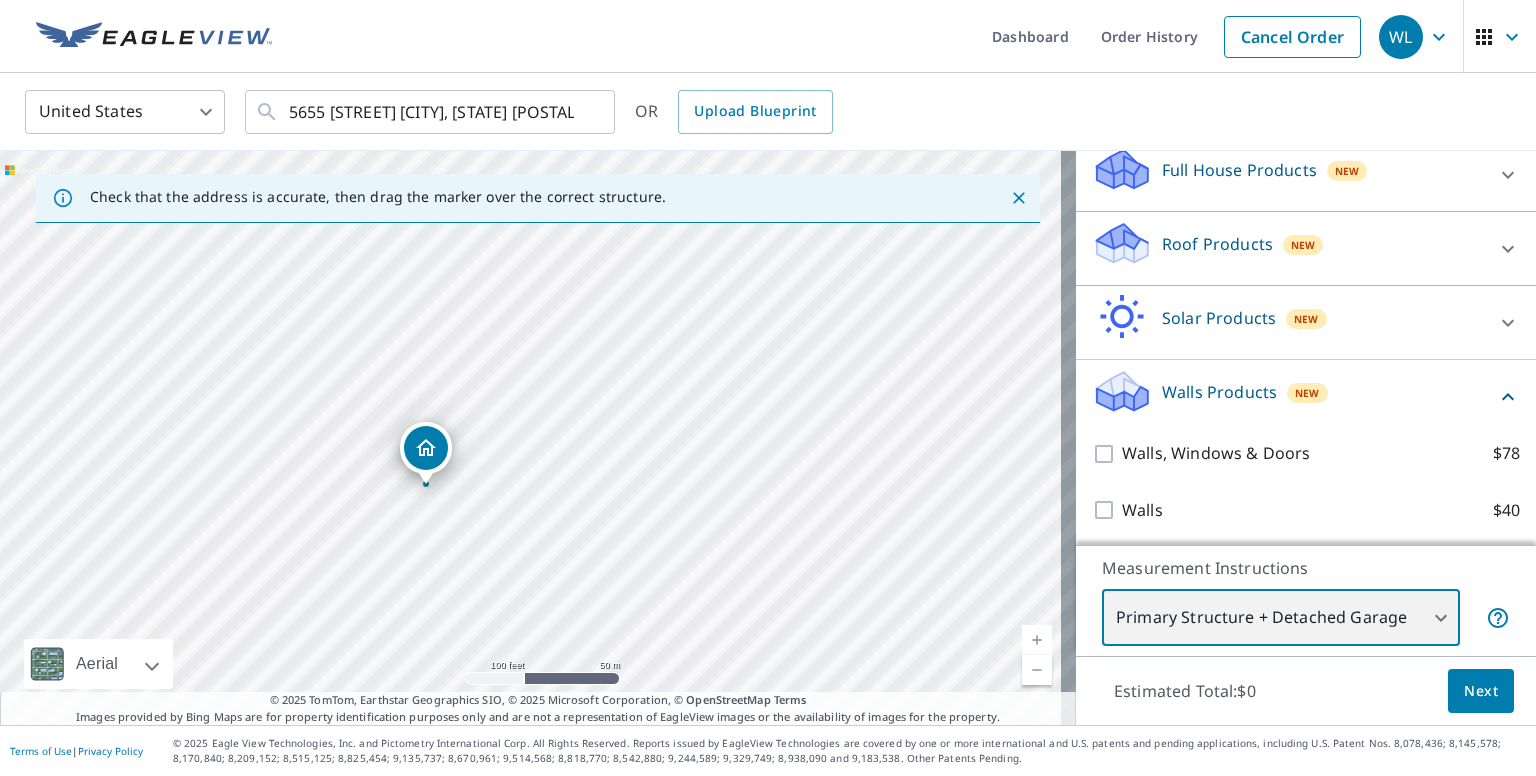 drag, startPoint x: 408, startPoint y: 465, endPoint x: 532, endPoint y: 473, distance: 124.2578 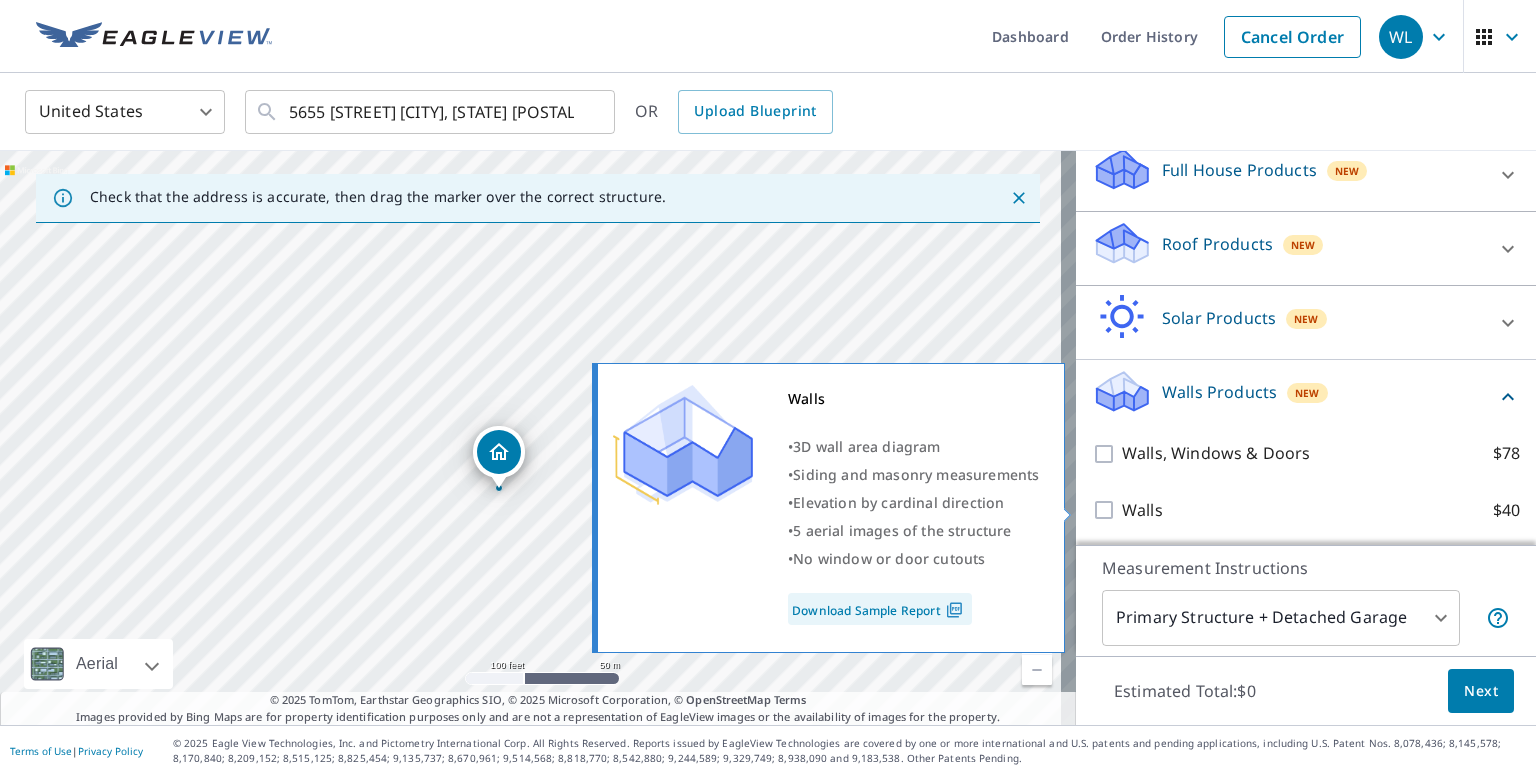 click on "Download Sample Report" at bounding box center [880, 609] 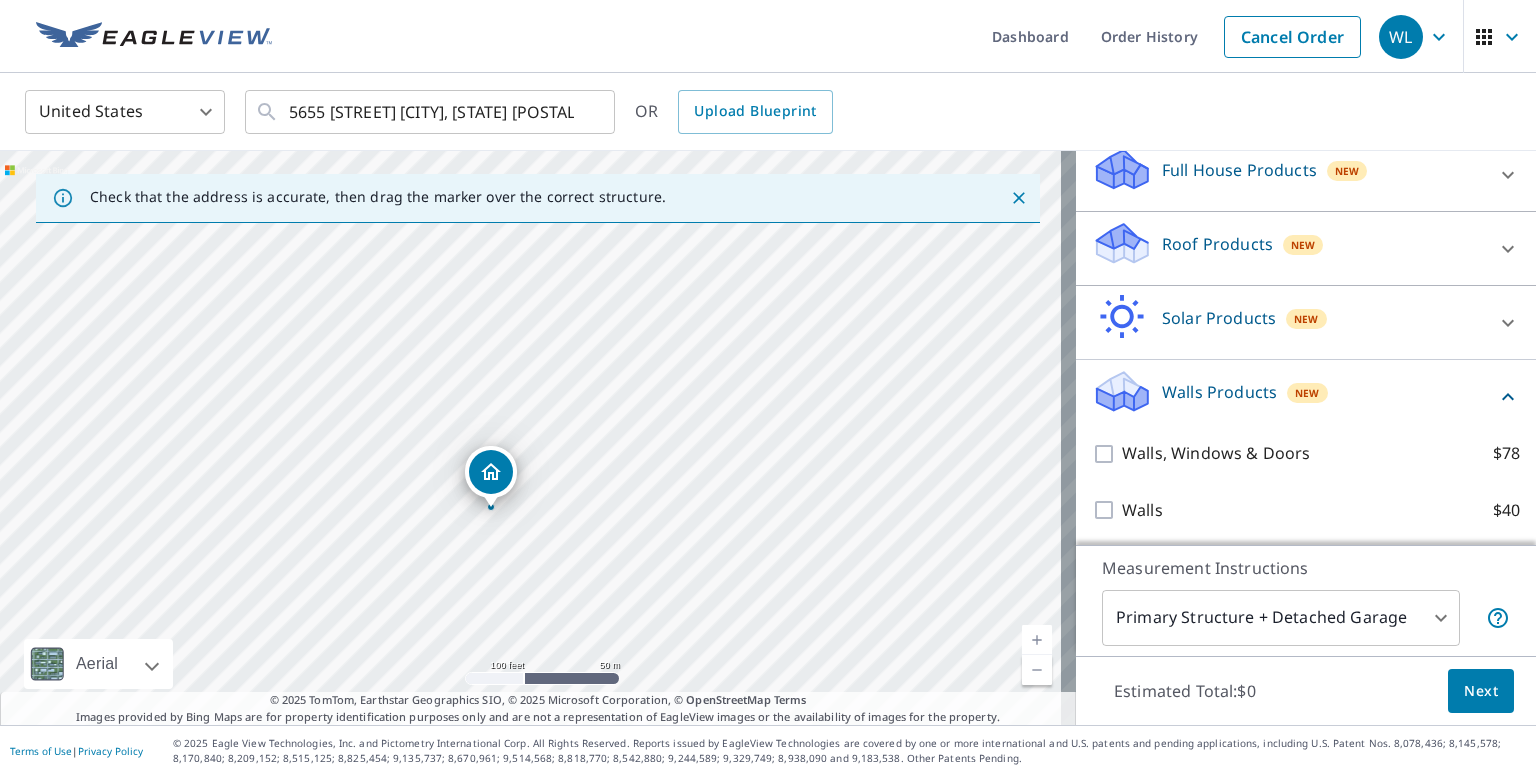 drag, startPoint x: 491, startPoint y: 459, endPoint x: 483, endPoint y: 478, distance: 20.615528 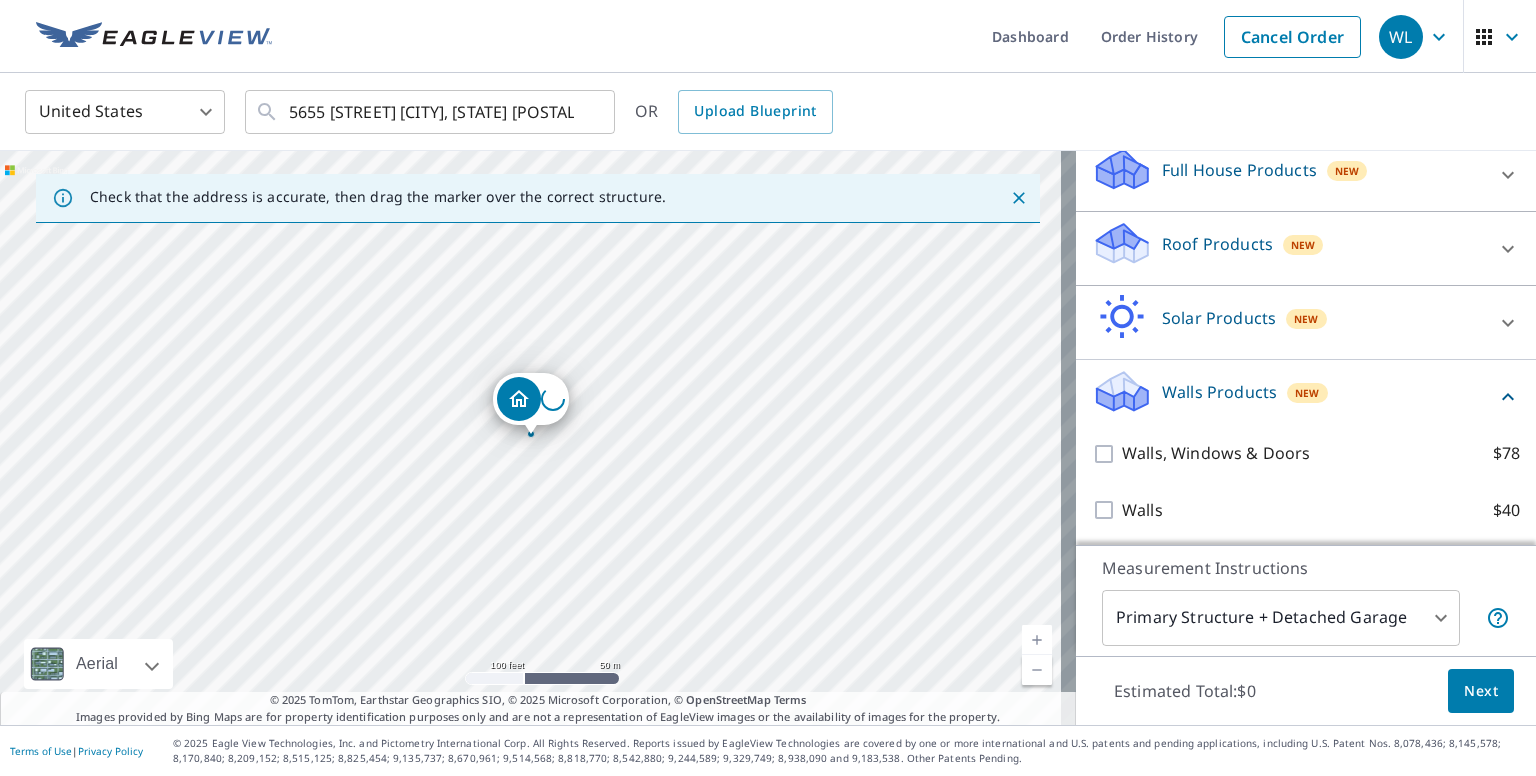 scroll, scrollTop: 244, scrollLeft: 0, axis: vertical 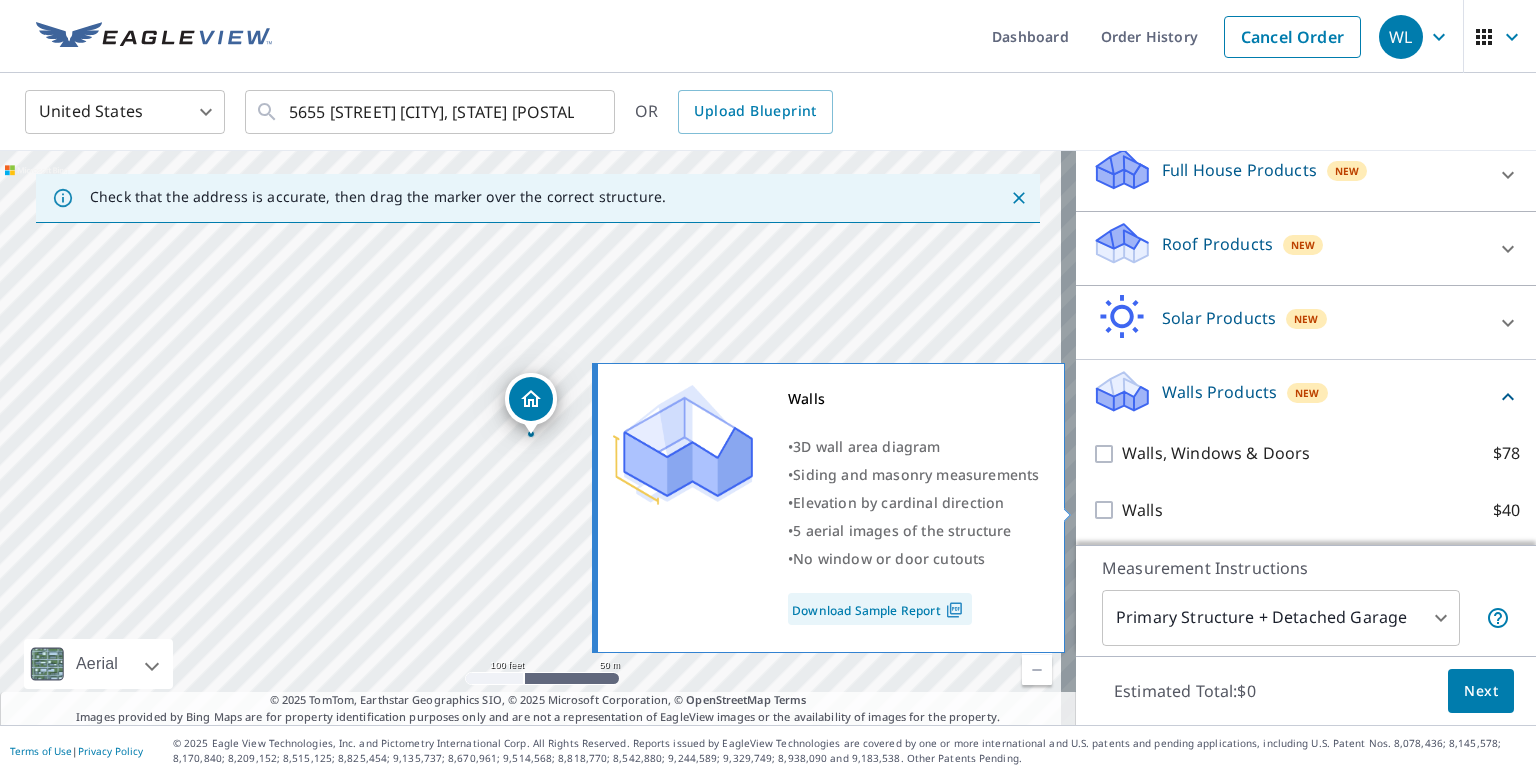 click on "Walls $40" at bounding box center [1107, 510] 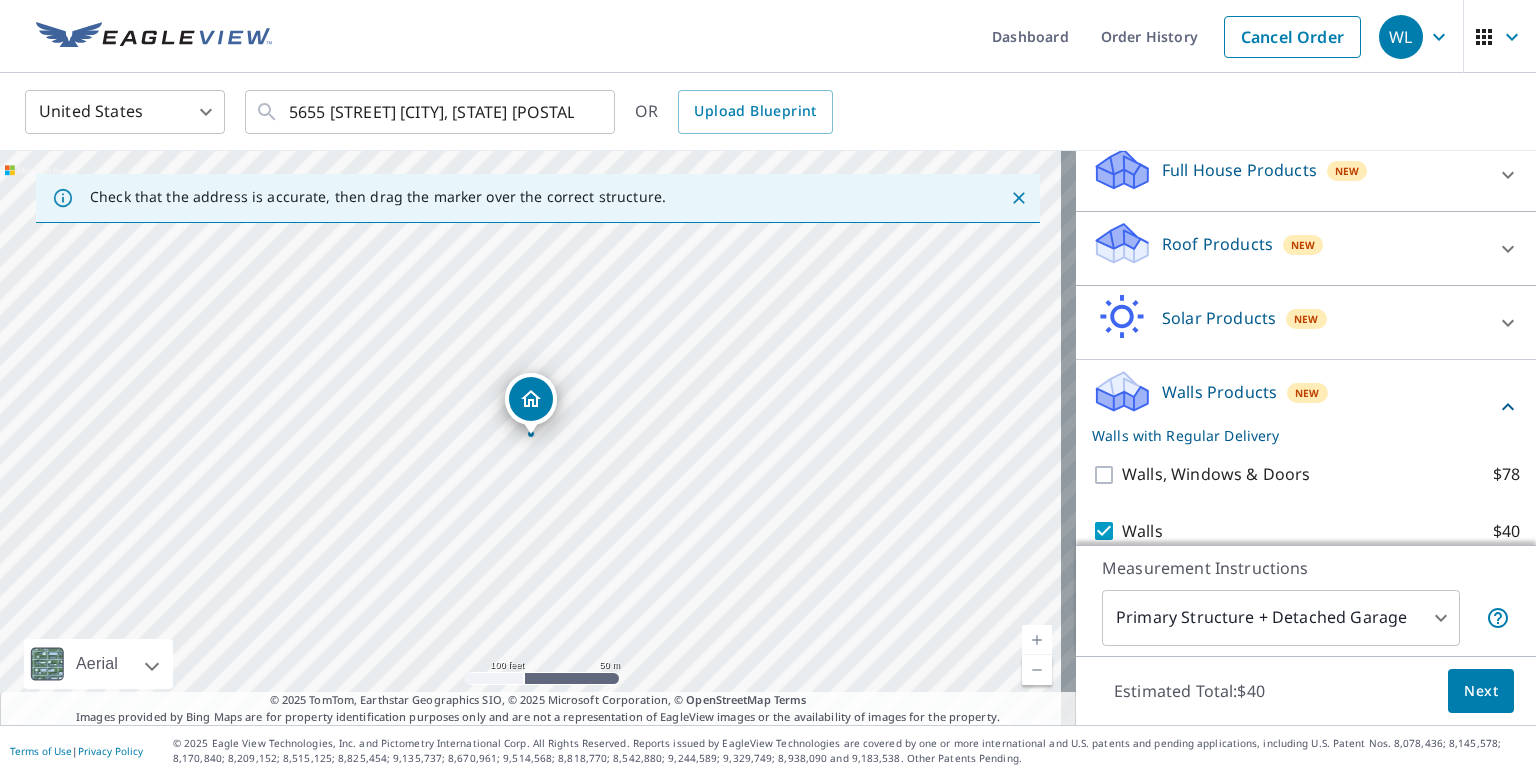 scroll, scrollTop: 309, scrollLeft: 0, axis: vertical 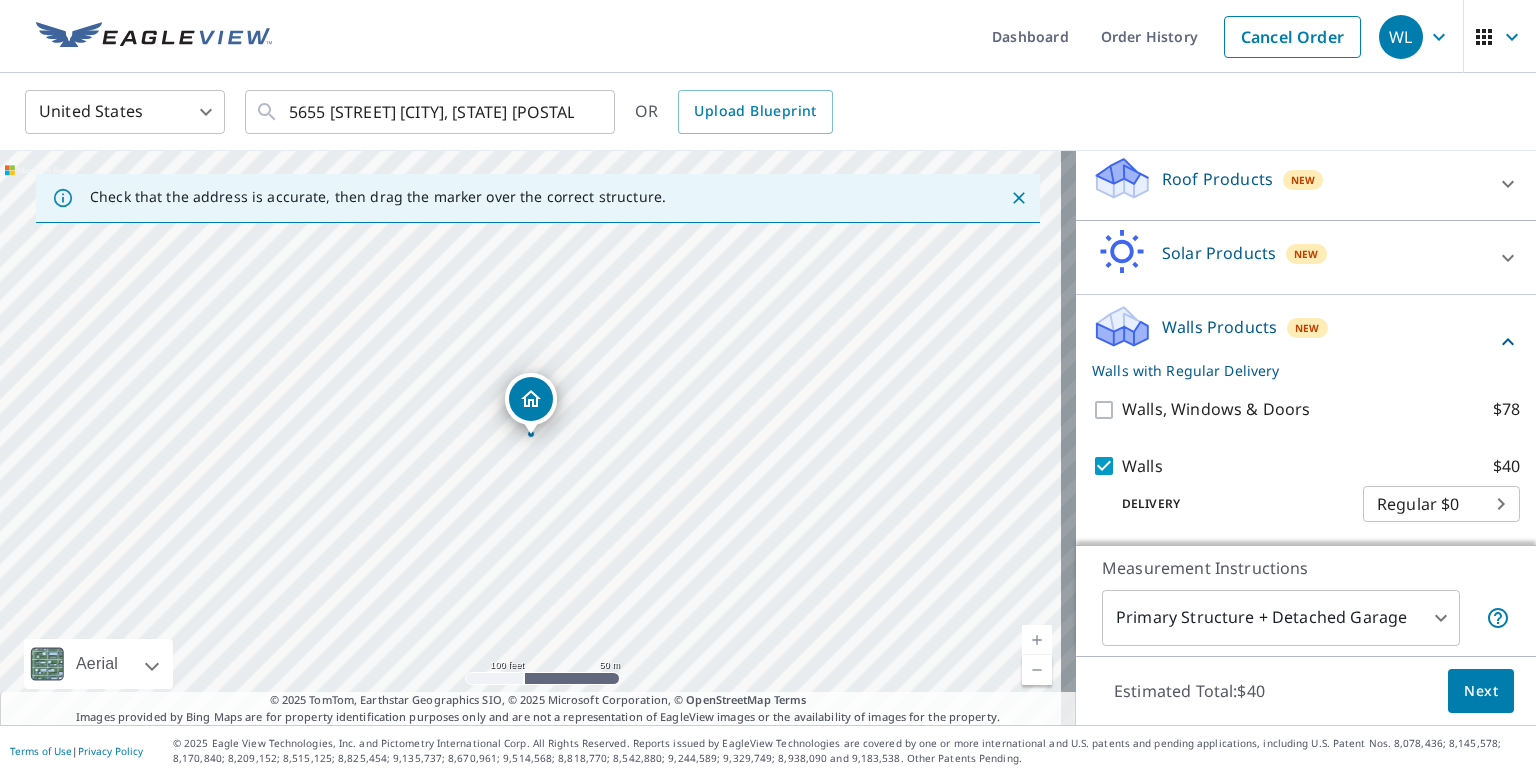 click on "WL WL
Dashboard Order History Cancel Order WL United States US ​ 5655 [STREET] [CITY], [STATE] ​ OR Upload Blueprint Check that the address is accurate, then drag the marker over the correct structure. 5655 [STREET] [CITY], [STATE] Aerial Road A standard road map Aerial A detailed look from above Labels Labels 100 feet 50 m © 2025 TomTom, © Vexcel Imaging, © 2025 Microsoft Corporation,  © OpenStreetMap Terms © 2025 TomTom, Earthstar Geographics SIO, © 2025 Microsoft Corporation, ©   OpenStreetMap   Terms Images provided by Bing Maps are for property identification purposes only and are not a representation of EagleView images or the availability of images for the property. PROPERTY TYPE Residential Commercial Multi-Family This is a complex BUILDING ID 5655 [STREET], [CITY], [STATE], [POSTAL_CODE] Full House Products New Full House™ $105 Roof Products New Premium $32.75 - $87 QuickSquares™ $18 Gutter $13.75 Bid Perfect™ $18 Solar Products New $63.25 $79" at bounding box center [768, 388] 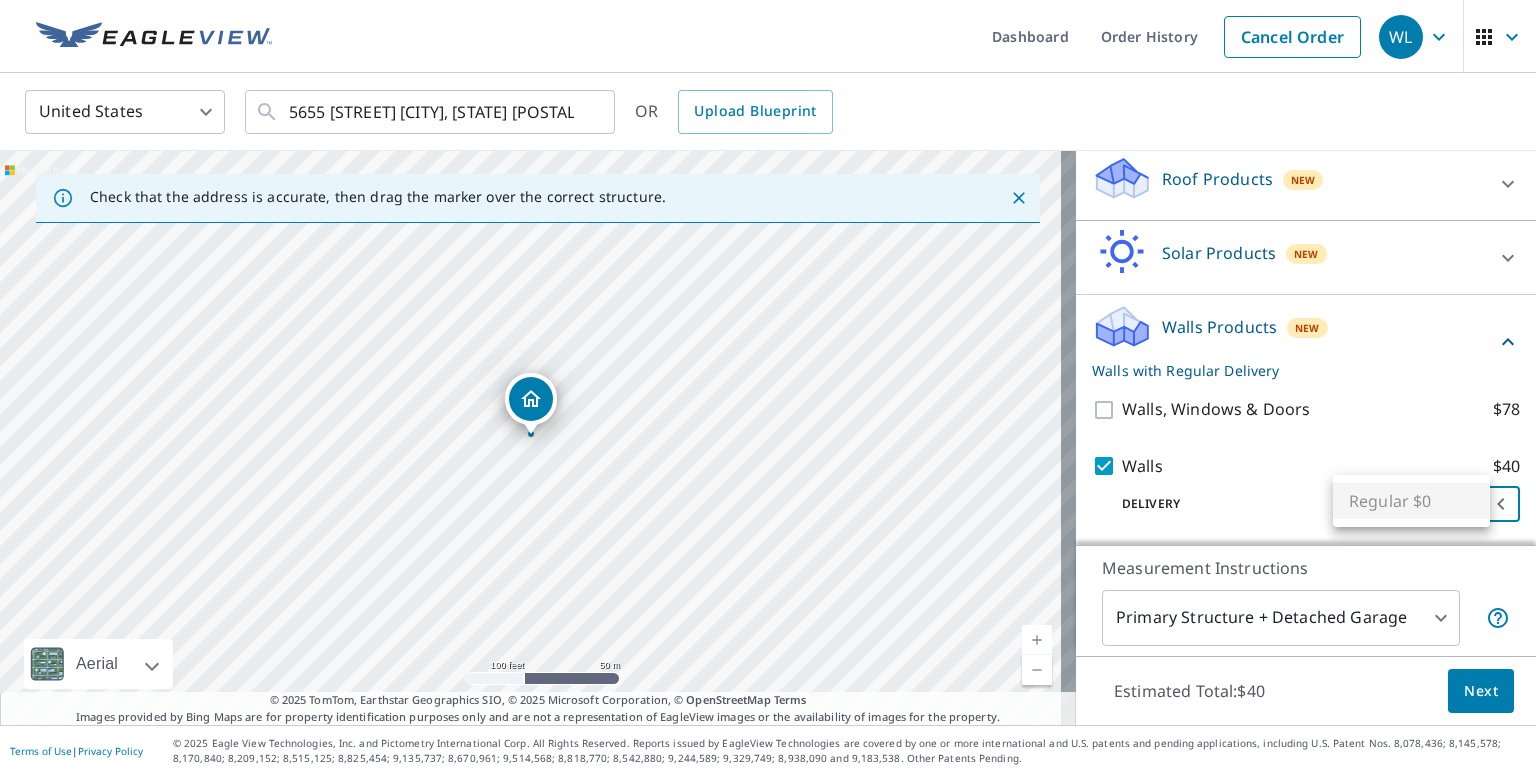 click at bounding box center (768, 388) 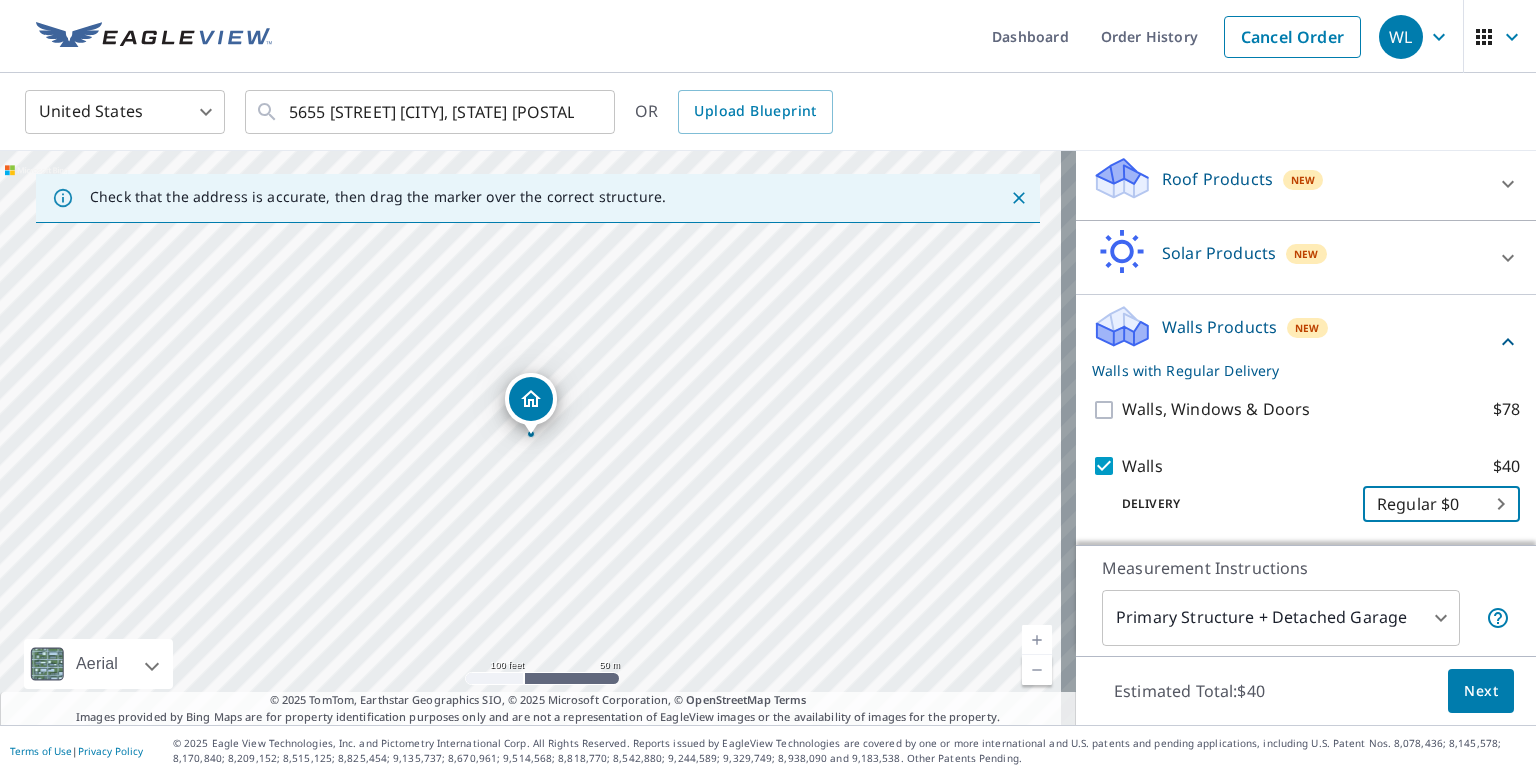 click on "Next" at bounding box center [1481, 691] 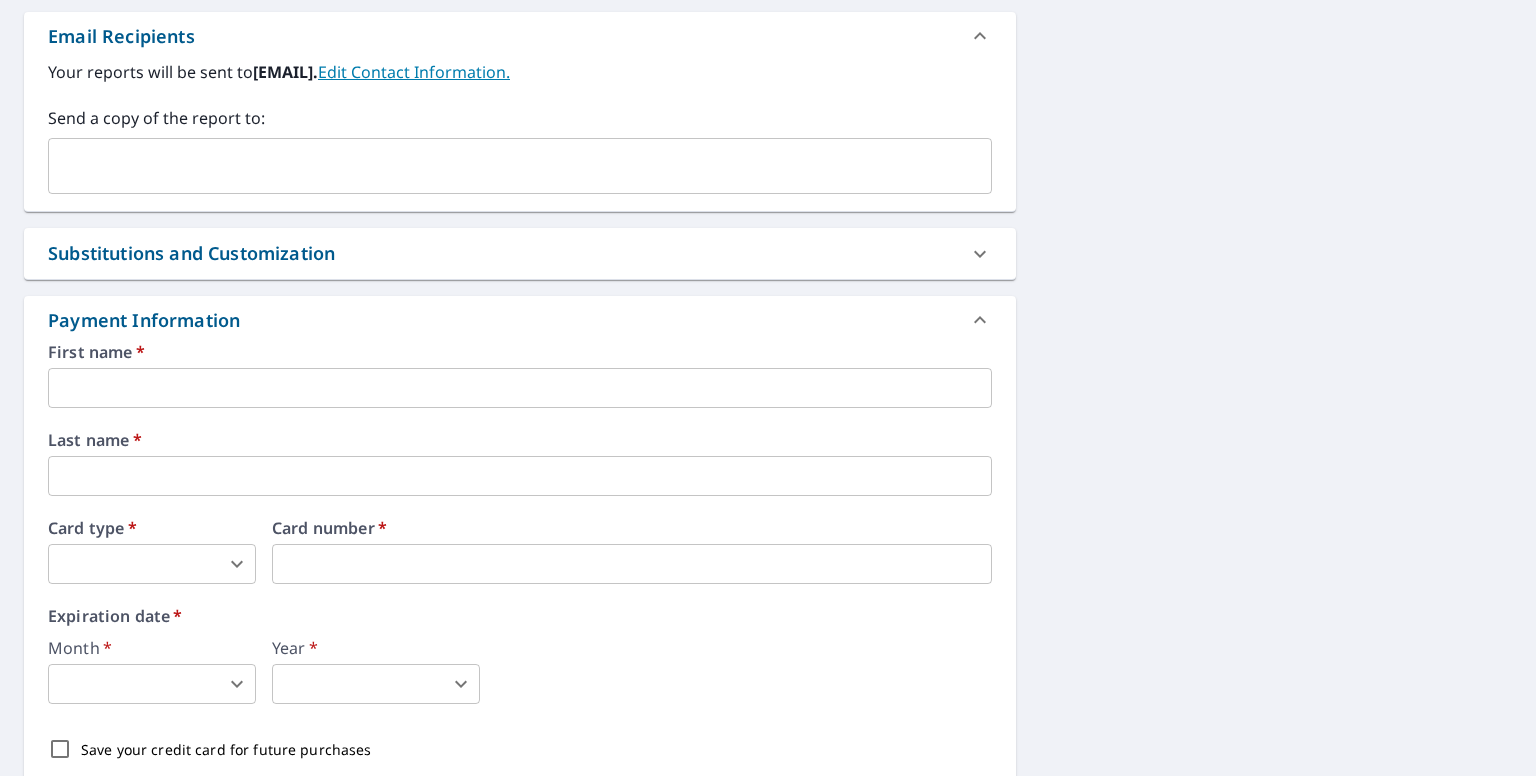scroll, scrollTop: 800, scrollLeft: 0, axis: vertical 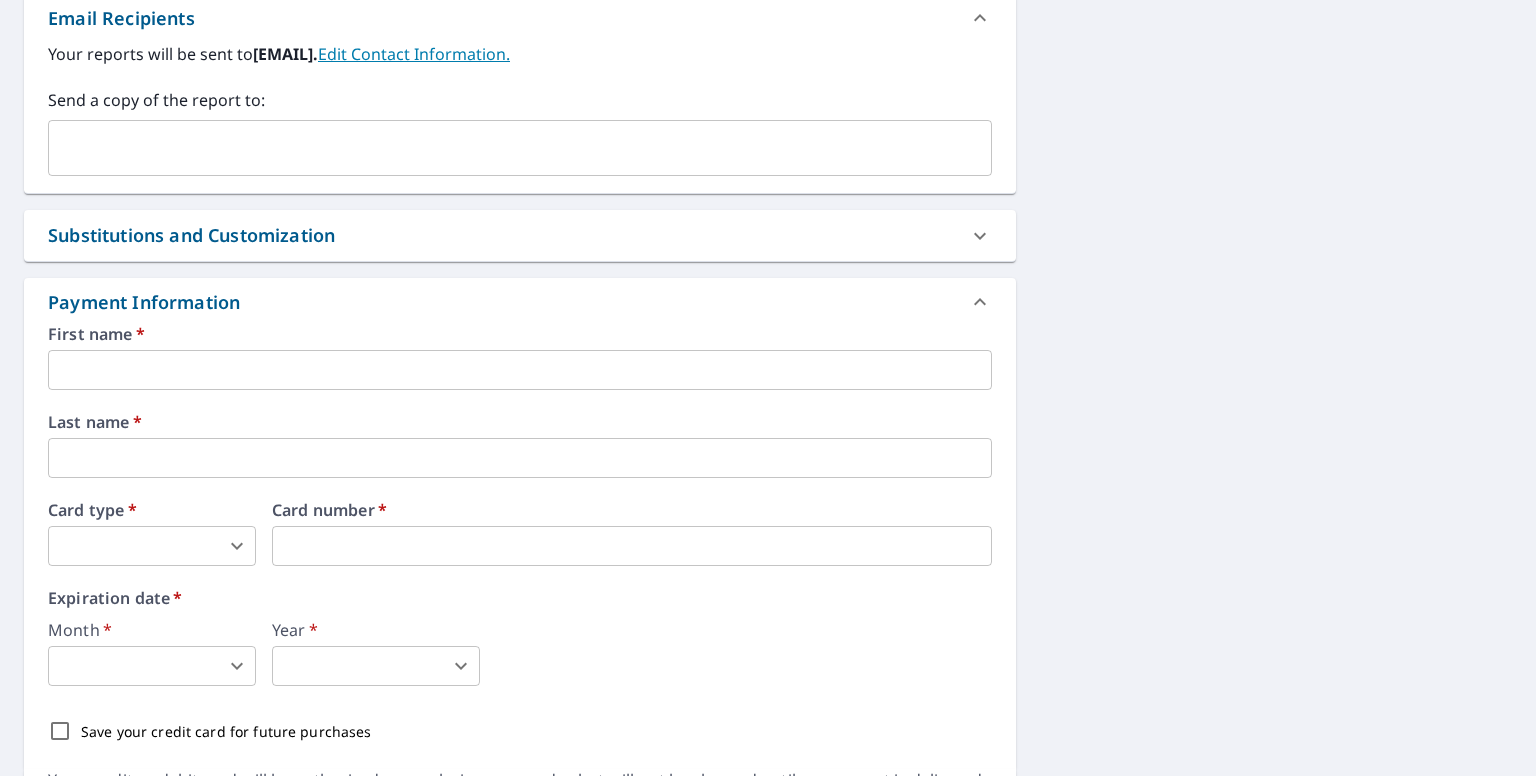 click at bounding box center [520, 370] 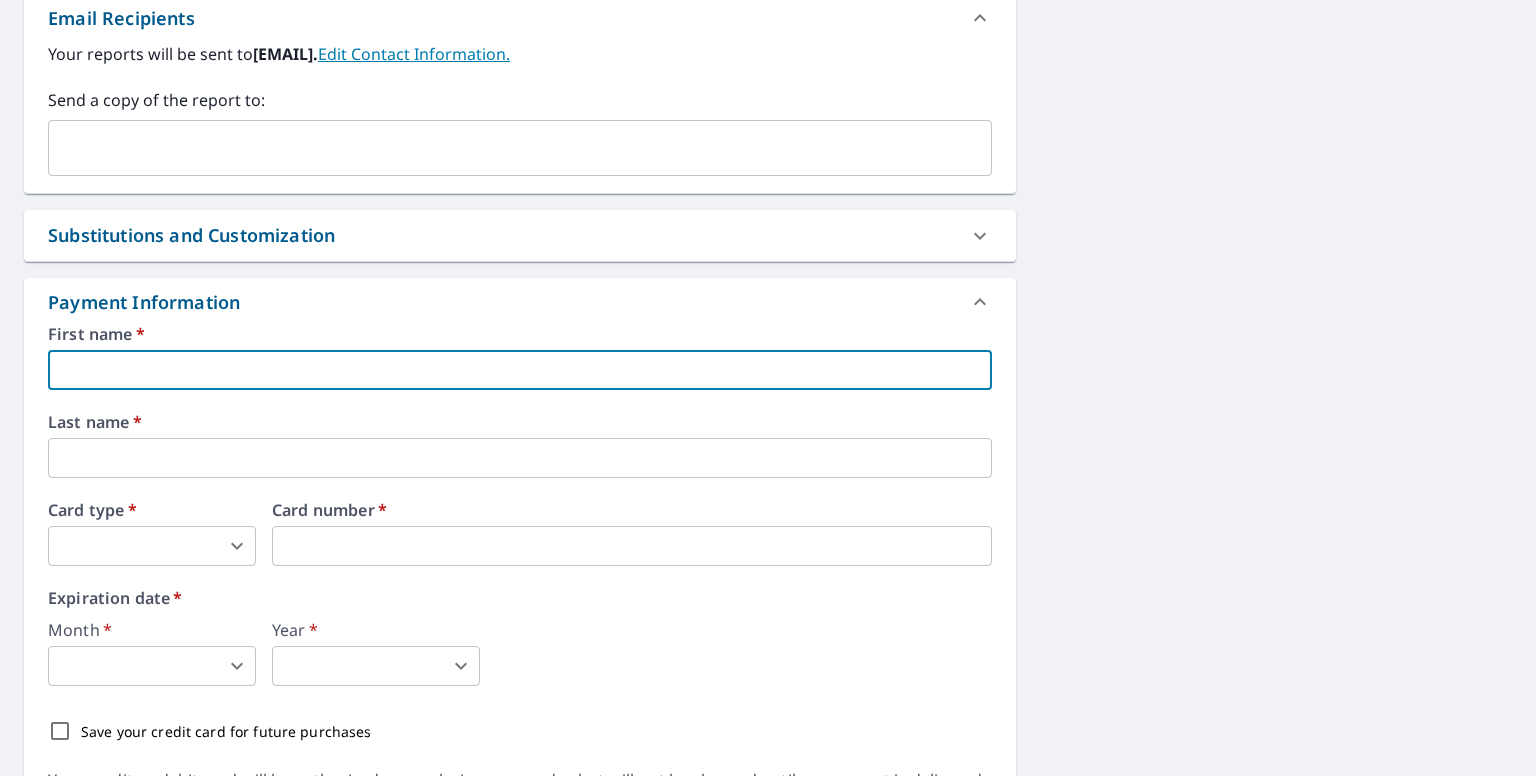type on "[FIRST]" 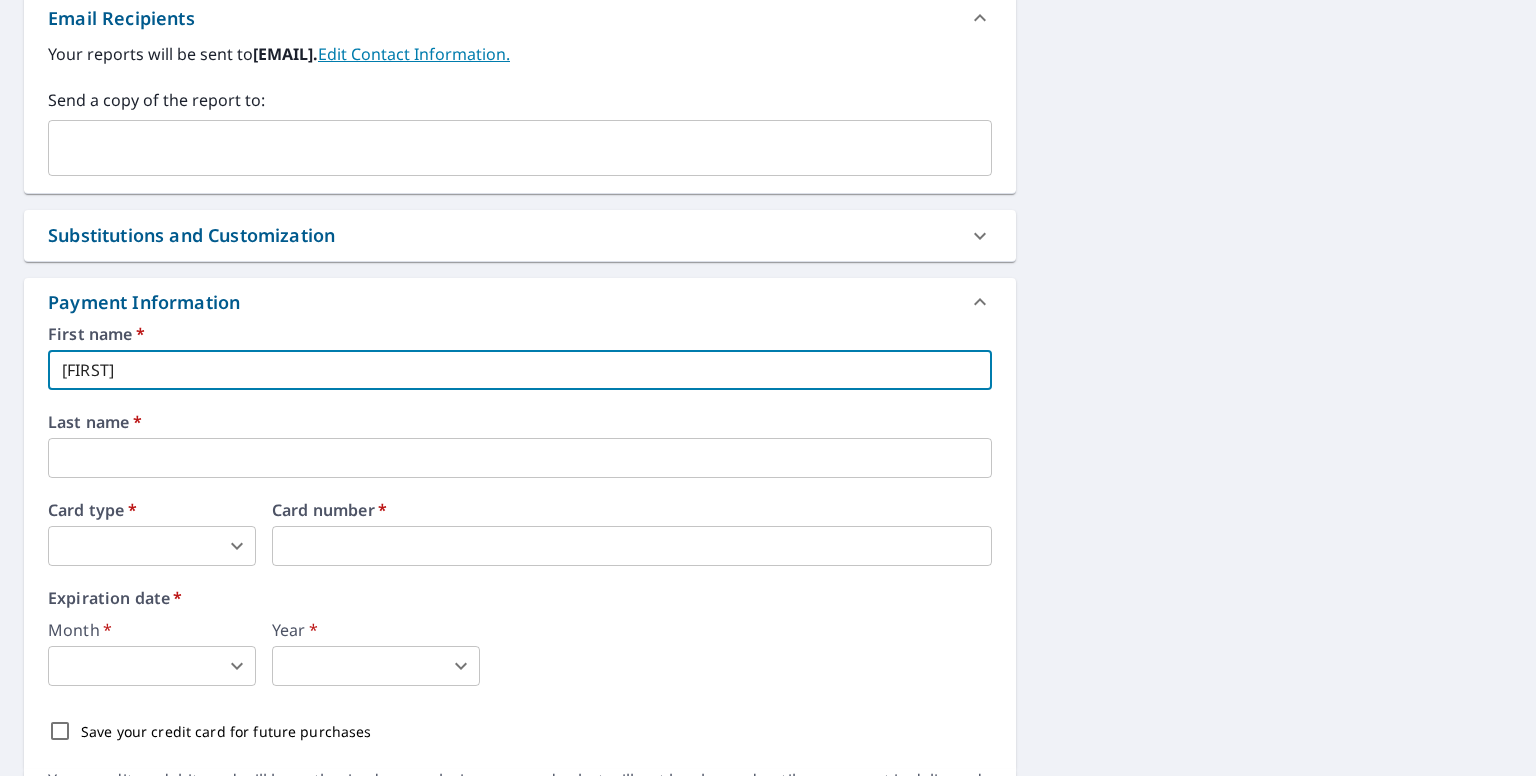 type on "[EMAIL]" 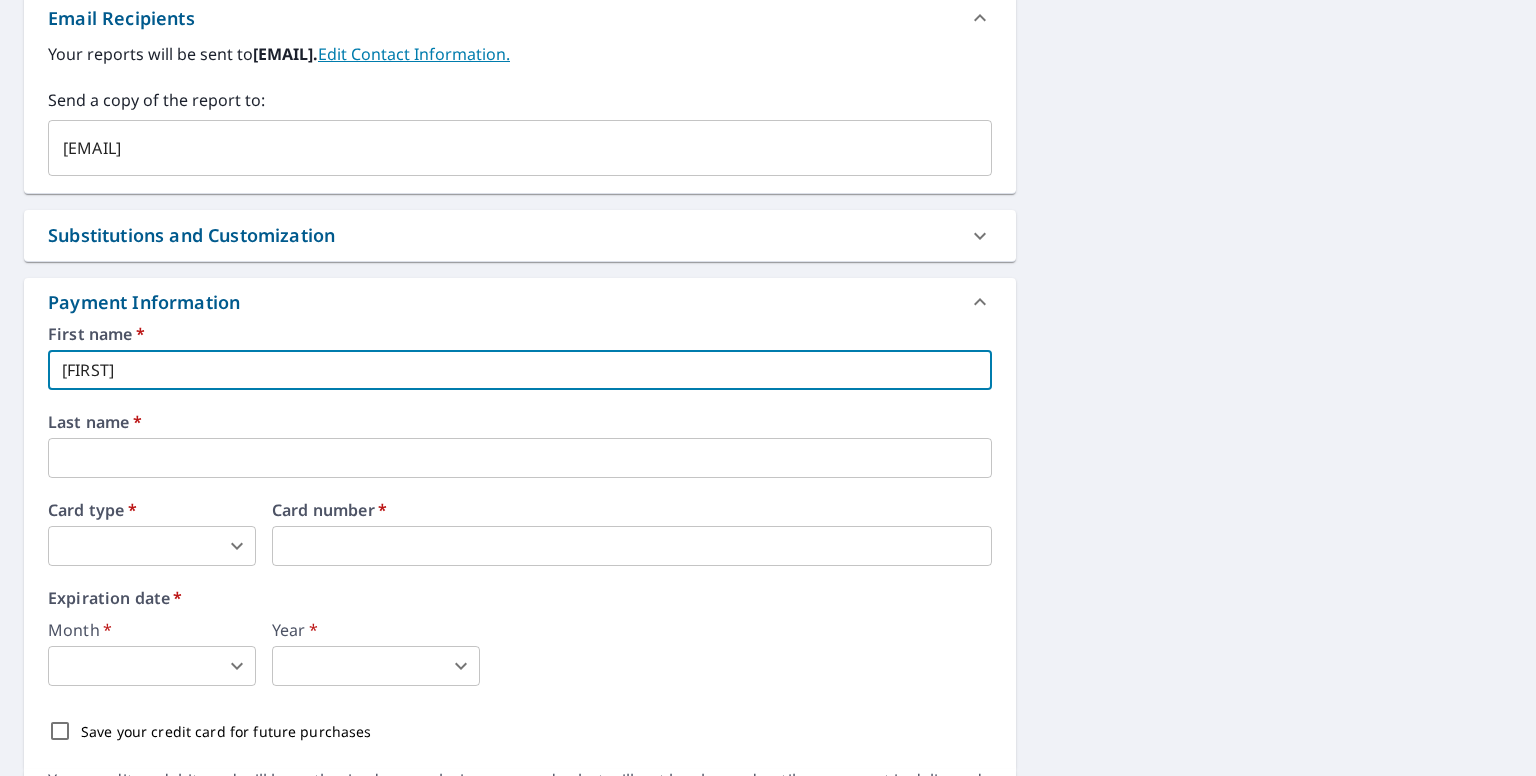 type on "[LAST]" 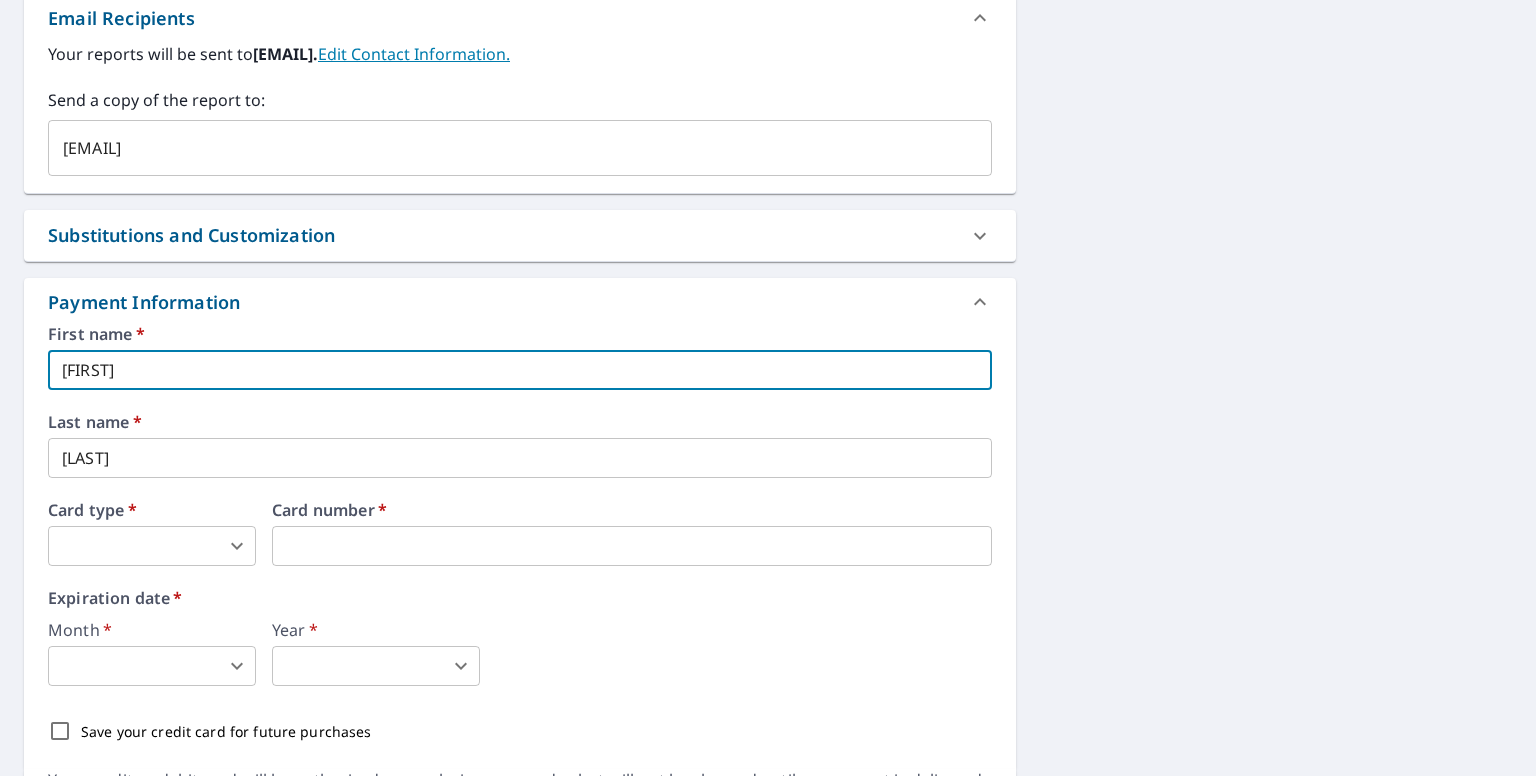 click on "WL WL
Dashboard Order History Cancel Order WL Dashboard / Finalize Order Finalize Order 5655 [STREET] [CITY], [STATE], [POSTAL_CODE] Aerial Road A standard road map Aerial A detailed look from above Labels Labels 250 feet 100 m © 2025 TomTom, © Vexcel Imaging, © 2025 Microsoft Corporation,  © OpenStreetMap Terms PROPERTY TYPE Residential BUILDING ID 5655 [STREET], [CITY], [STATE], [POSTAL_CODE] Changes to structures in last 4 years ( renovations, additions, etc. ) Include Special Instructions x ​ Claim Information Claim number ​ Claim information ​ PO number ​ Date of loss ​ Cat ID ​ Email Recipients Your reports will be sent to  [EMAIL].  Edit Contact Information. Send a copy of the report to: [EMAIL] ​ Substitutions and Customization Additional Report Formats (Not available for all reports) DXF RXF XML Add-ons and custom cover page Property Owner Report Include custom cover page Payment Information First name   * [FIRST] ​ Last name   * [LAST] ​ Card type" at bounding box center [768, 388] 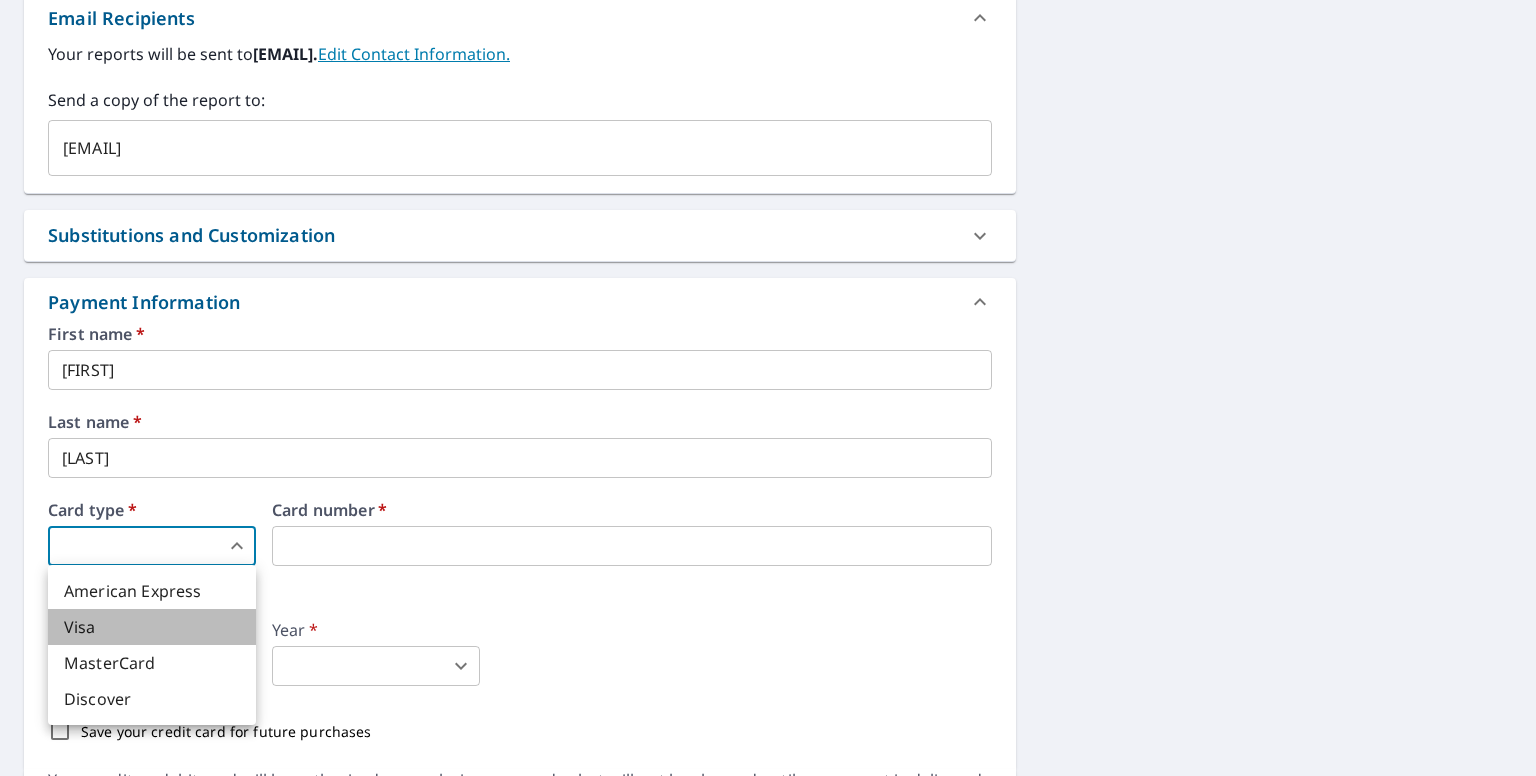 click on "Visa" at bounding box center (152, 627) 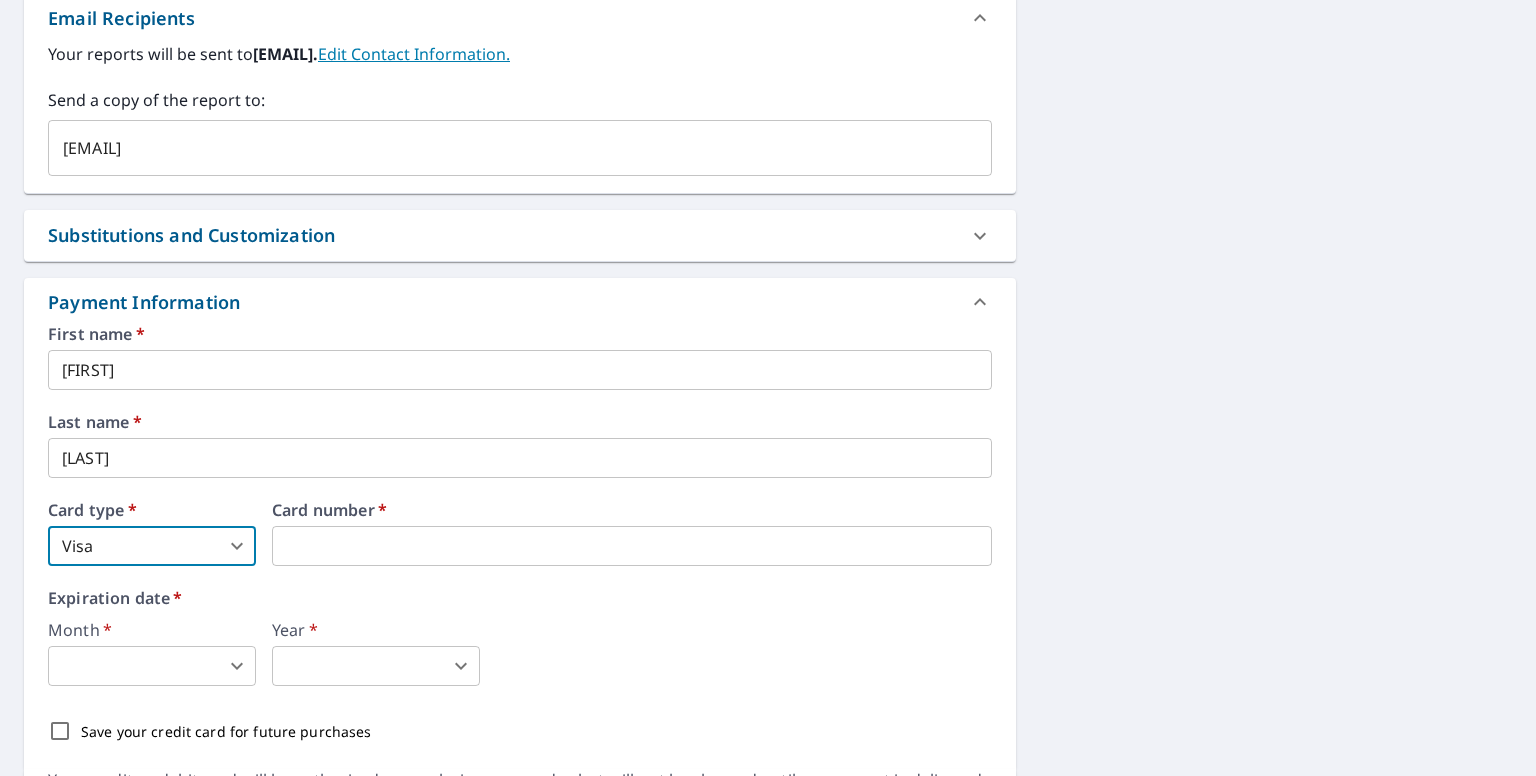 click on "WL WL
Dashboard Order History Cancel Order WL Dashboard / Finalize Order Finalize Order 5655 [STREET] [CITY], [STATE], [POSTAL_CODE] Aerial Road A standard road map Aerial A detailed look from above Labels Labels 250 feet 100 m © 2025 TomTom, © Vexcel Imaging, © 2025 Microsoft Corporation,  © OpenStreetMap Terms PROPERTY TYPE Residential BUILDING ID 5655 [STREET], [CITY], [STATE], [POSTAL_CODE] Changes to structures in last 4 years ( renovations, additions, etc. ) Include Special Instructions x ​ Claim Information Claim number ​ Claim information ​ PO number ​ Date of loss ​ Cat ID ​ Email Recipients Your reports will be sent to  [EMAIL].  Edit Contact Information. Send a copy of the report to: [EMAIL] ​ Substitutions and Customization Additional Report Formats (Not available for all reports) DXF RXF XML Add-ons and custom cover page Property Owner Report Include custom cover page Payment Information First name   * [FIRST] ​ Last name   * [LAST] ​ Card type" at bounding box center [768, 388] 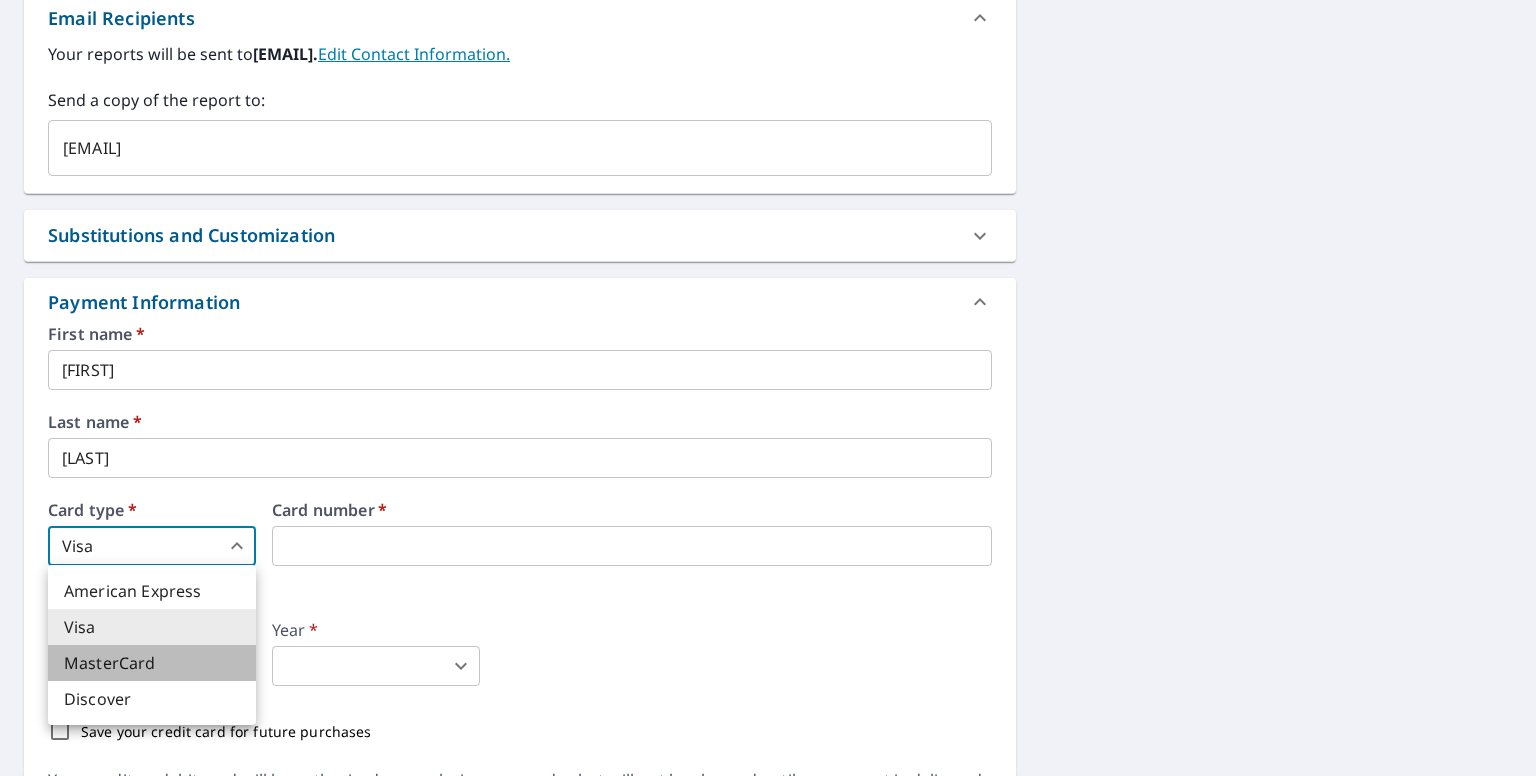 click on "MasterCard" at bounding box center [152, 663] 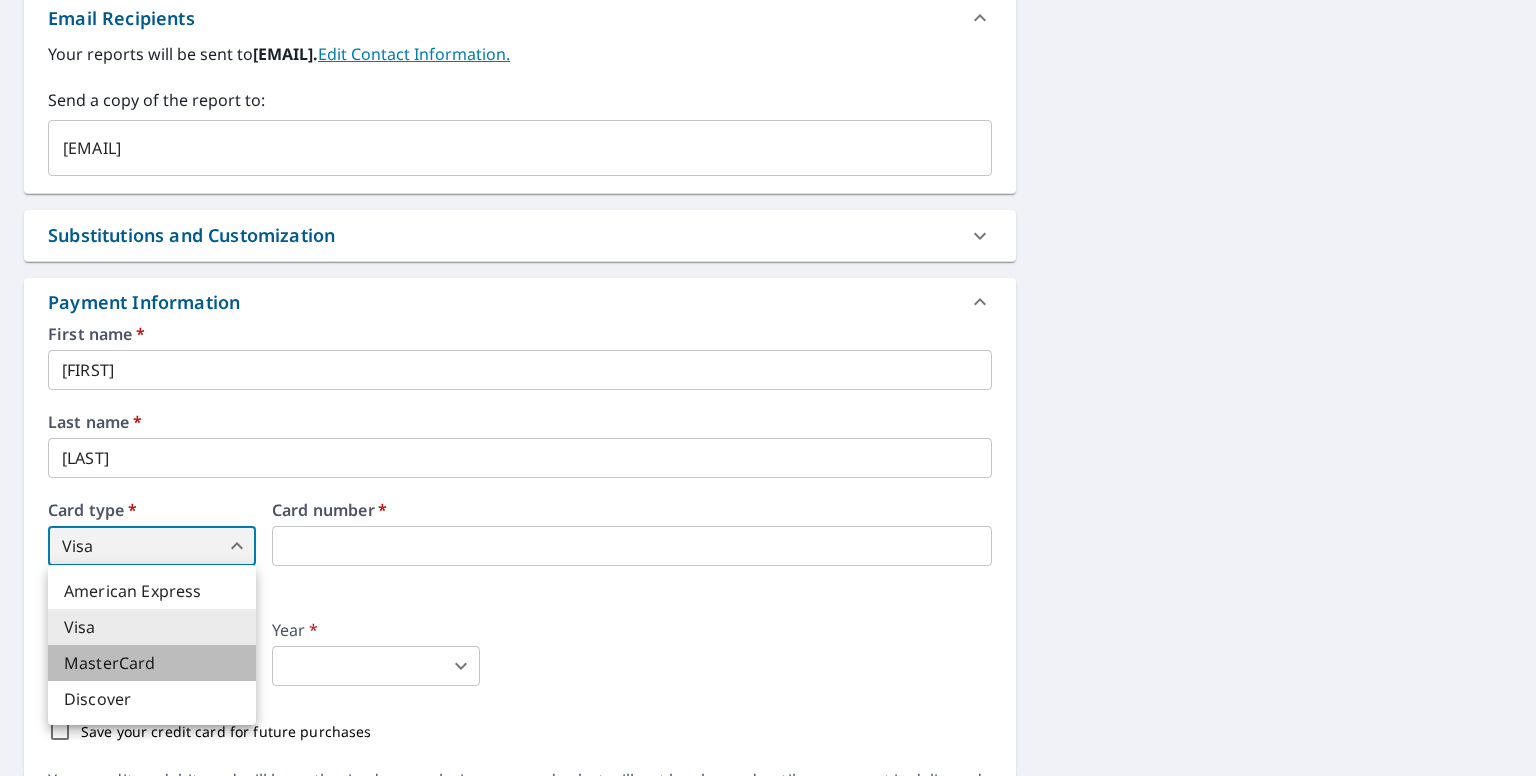 type on "3" 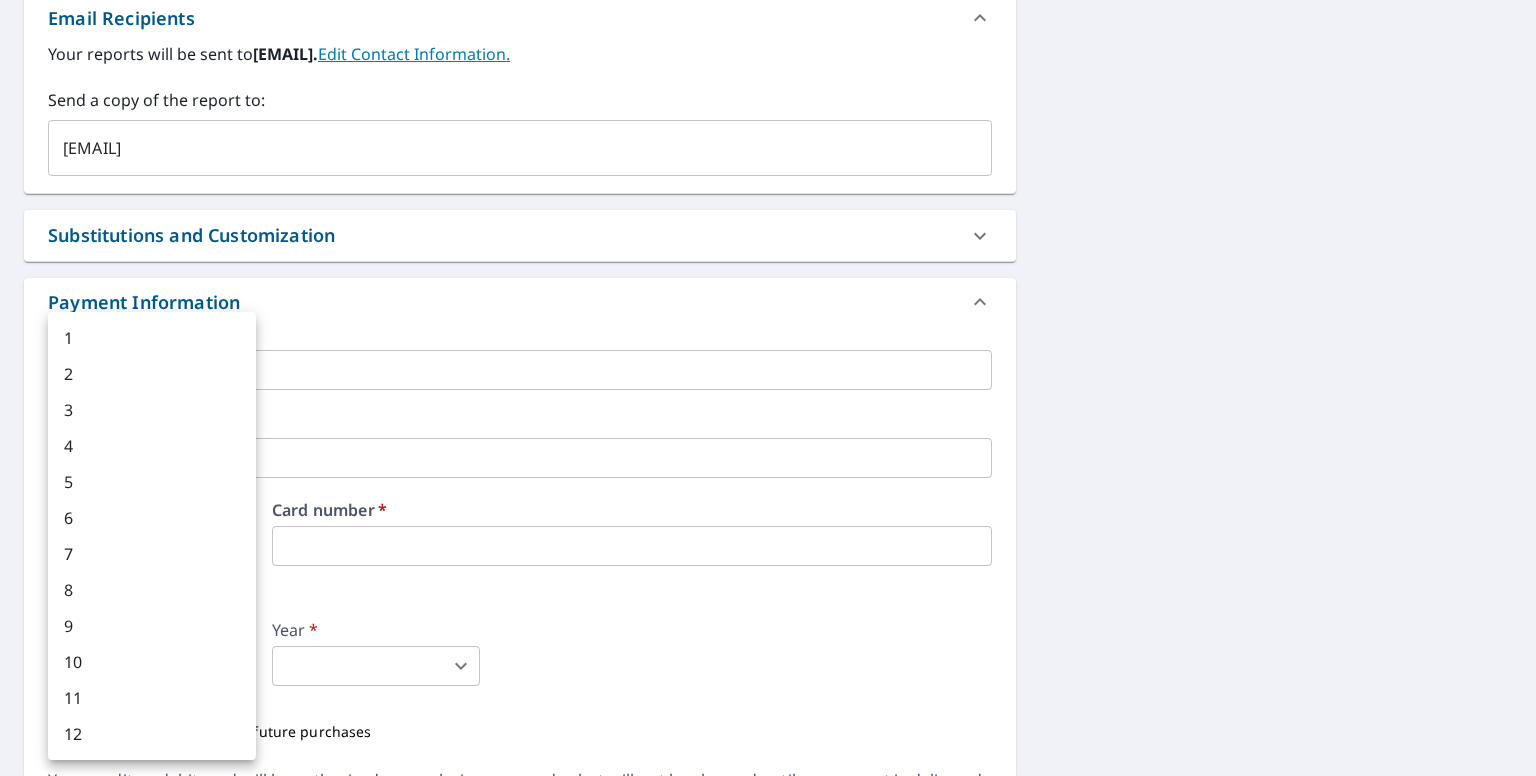 click on "WL WL
Dashboard Order History Cancel Order WL Dashboard / Finalize Order Finalize Order 5655 [STREET] [CITY], [STATE], [POSTAL_CODE] Aerial Road A standard road map Aerial A detailed look from above Labels Labels 250 feet 100 m © 2025 TomTom, © Vexcel Imaging, © 2025 Microsoft Corporation,  © OpenStreetMap Terms PROPERTY TYPE Residential BUILDING ID 5655 [STREET], [CITY], [STATE], [POSTAL_CODE] Changes to structures in last 4 years ( renovations, additions, etc. ) Include Special Instructions x ​ Claim Information Claim number ​ Claim information ​ PO number ​ Date of loss ​ Cat ID ​ Email Recipients Your reports will be sent to  [EMAIL].  Edit Contact Information. Send a copy of the report to: [EMAIL] ​ Substitutions and Customization Additional Report Formats (Not available for all reports) DXF RXF XML Add-ons and custom cover page Property Owner Report Include custom cover page Payment Information First name   * [FIRST] ​ Last name   * [LAST] ​ Card type" at bounding box center [768, 388] 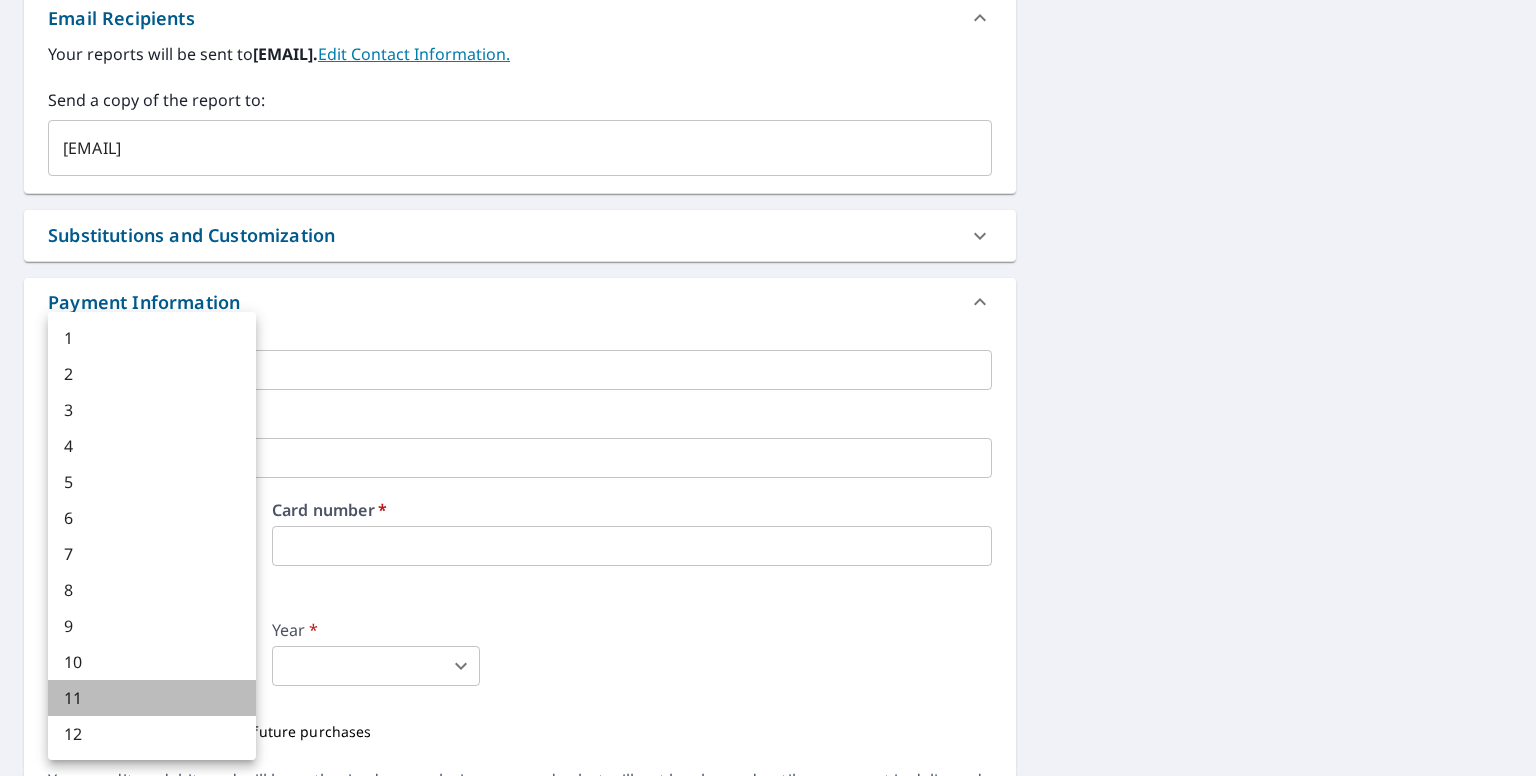 click on "11" at bounding box center (152, 698) 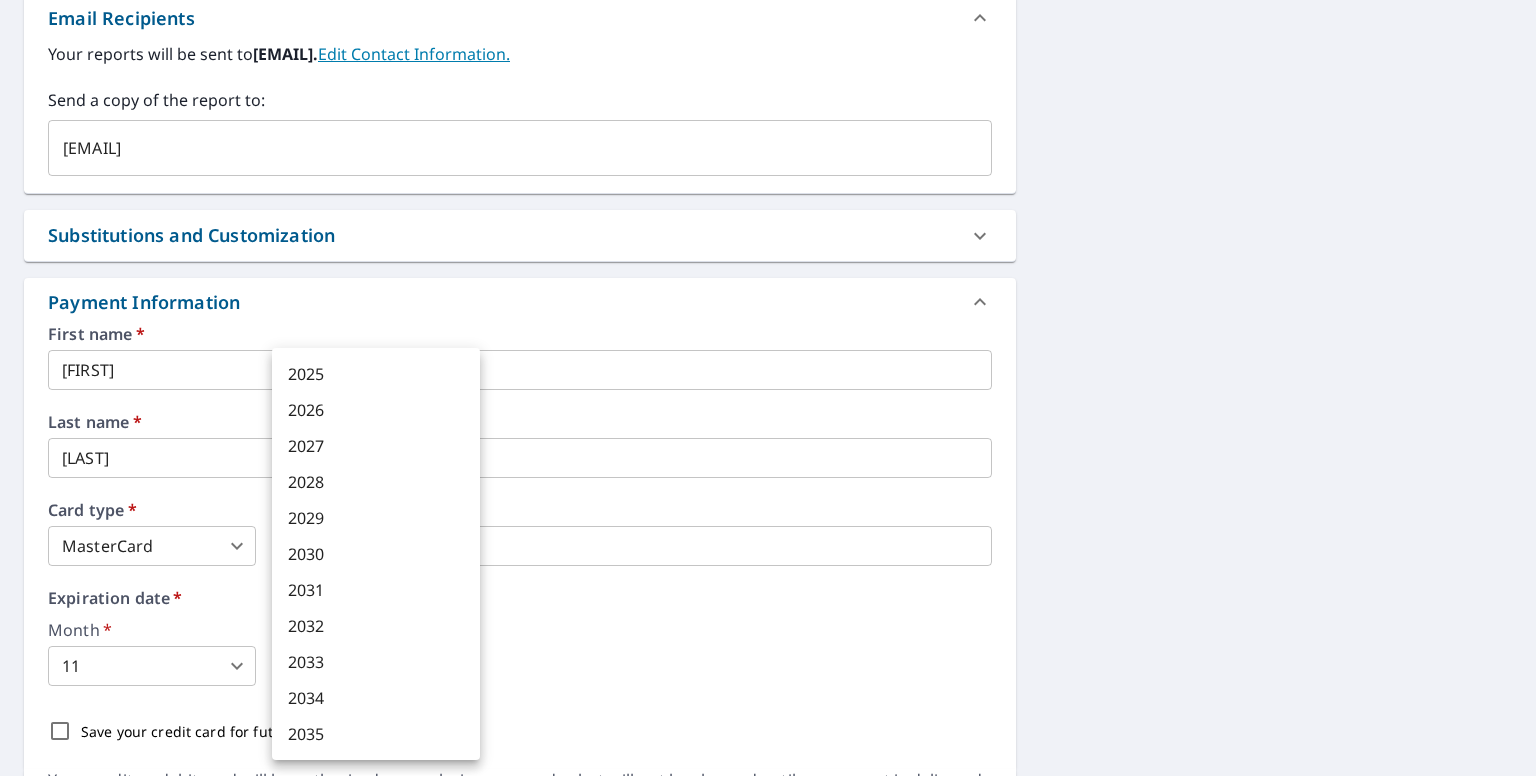 click on "WL WL
Dashboard Order History Cancel Order WL Dashboard / Finalize Order Finalize Order 5655 [STREET] [CITY], [STATE], [POSTAL_CODE] Aerial Road A standard road map Aerial A detailed look from above Labels Labels 250 feet 100 m © 2025 TomTom, © Vexcel Imaging, © 2025 Microsoft Corporation,  © OpenStreetMap Terms PROPERTY TYPE Residential BUILDING ID 5655 [STREET], [CITY], [STATE], [POSTAL_CODE] Changes to structures in last 4 years ( renovations, additions, etc. ) Include Special Instructions x ​ Claim Information Claim number ​ Claim information ​ PO number ​ Date of loss ​ Cat ID ​ Email Recipients Your reports will be sent to  [EMAIL].  Edit Contact Information. Send a copy of the report to: [EMAIL] ​ Substitutions and Customization Additional Report Formats (Not available for all reports) DXF RXF XML Add-ons and custom cover page Property Owner Report Include custom cover page Payment Information First name   * [FIRST] ​ Last name   * [LAST] ​ Card type" at bounding box center (768, 388) 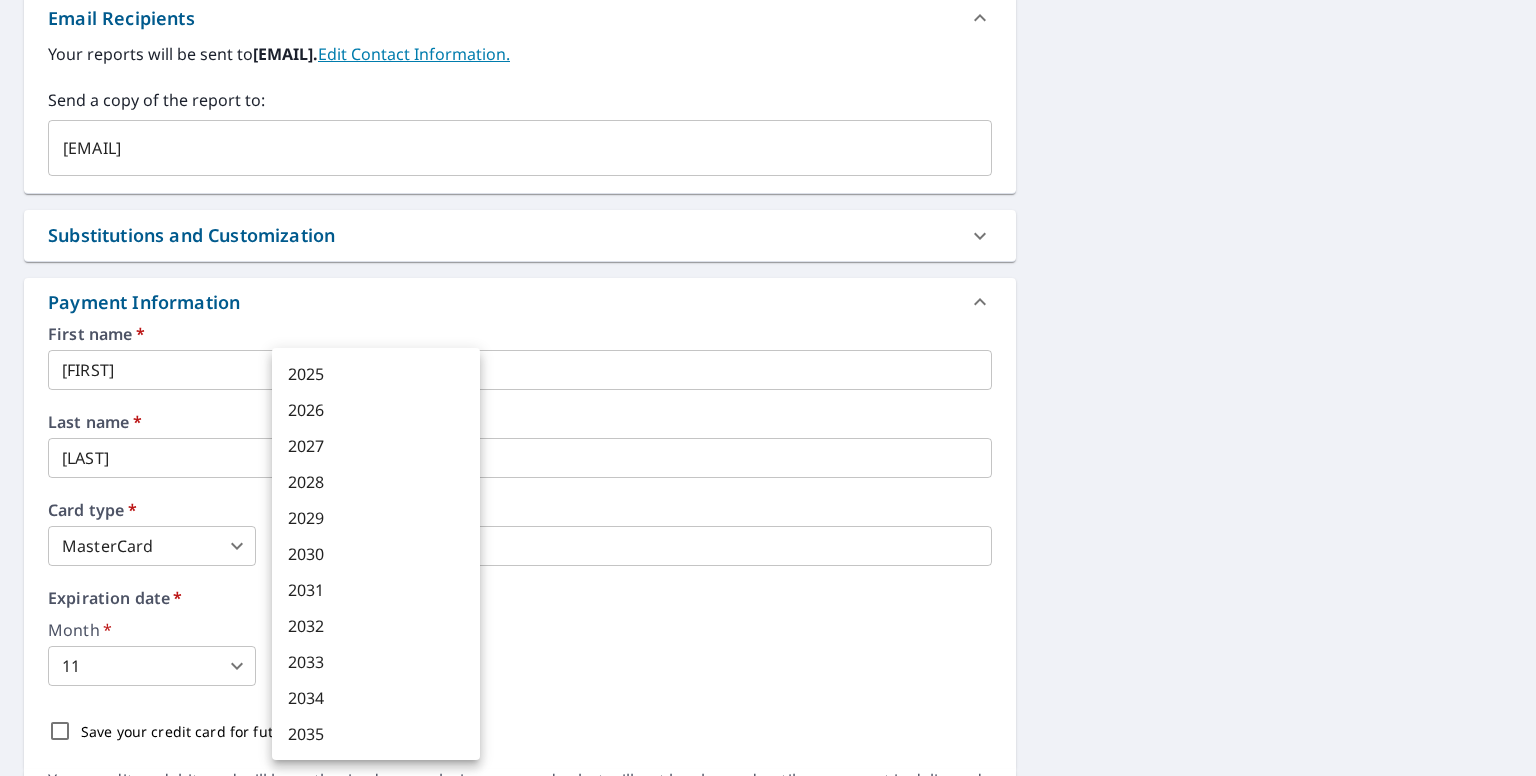 click on "2026" at bounding box center (376, 410) 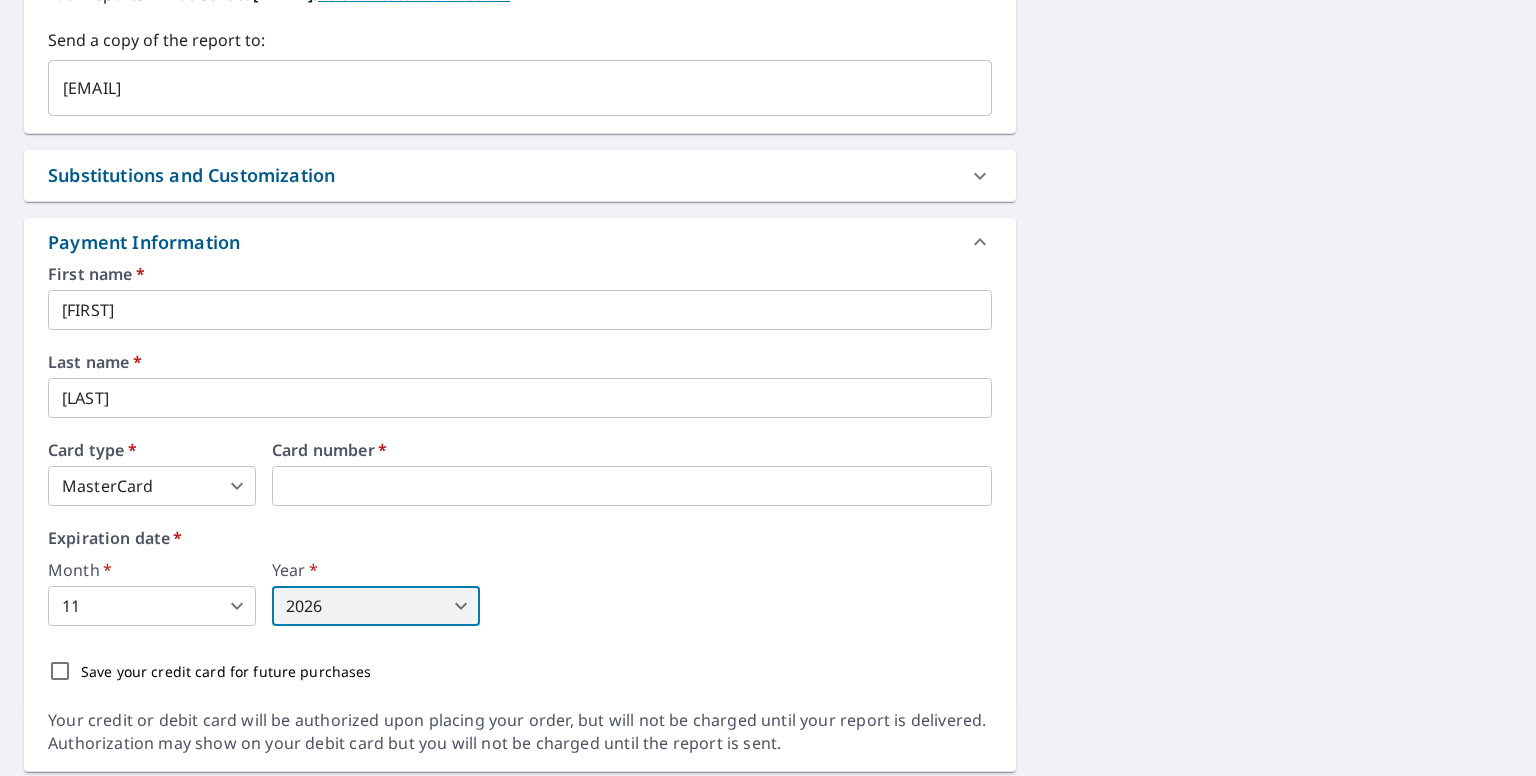 scroll, scrollTop: 921, scrollLeft: 0, axis: vertical 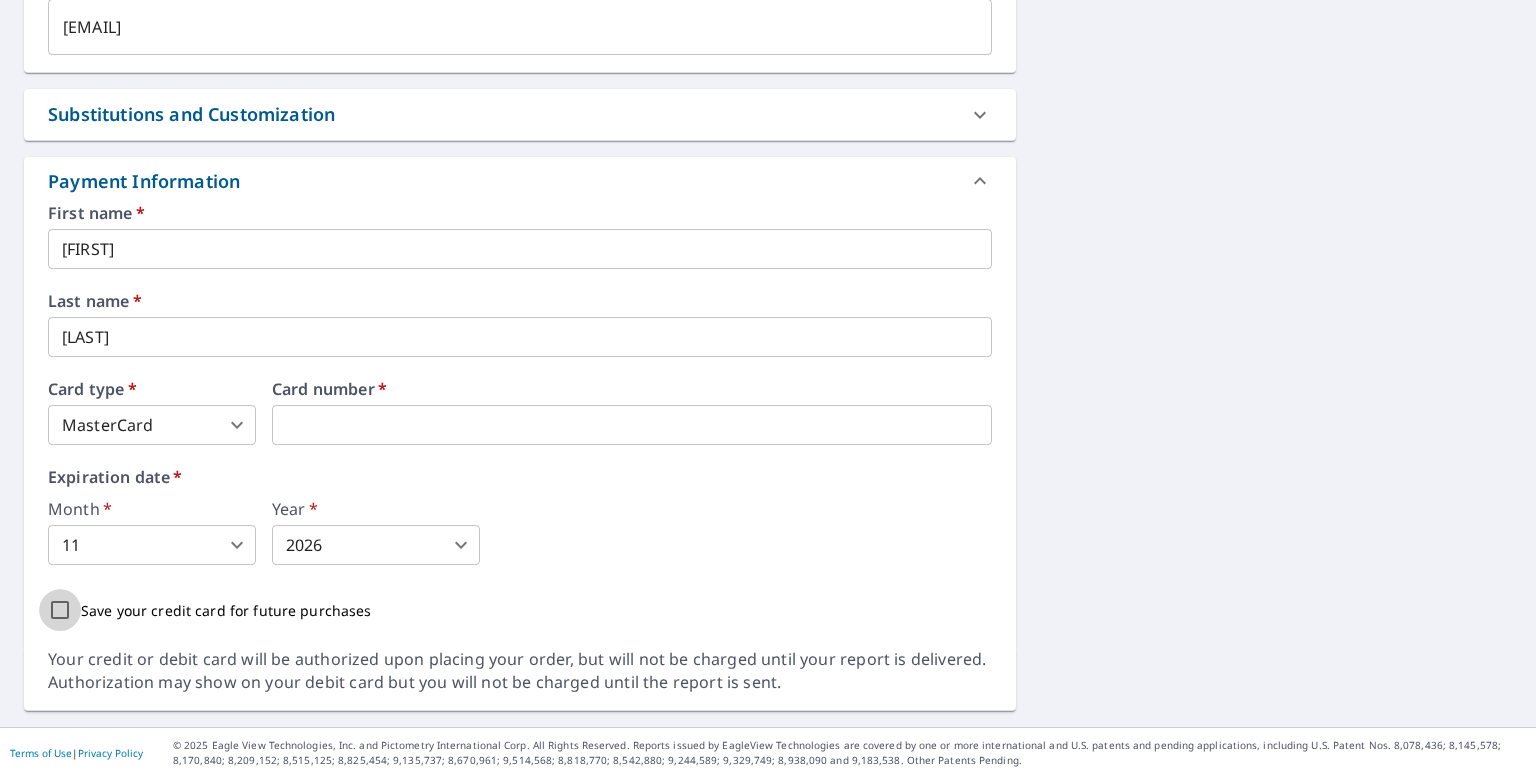 click on "Save your credit card for future purchases" at bounding box center (60, 610) 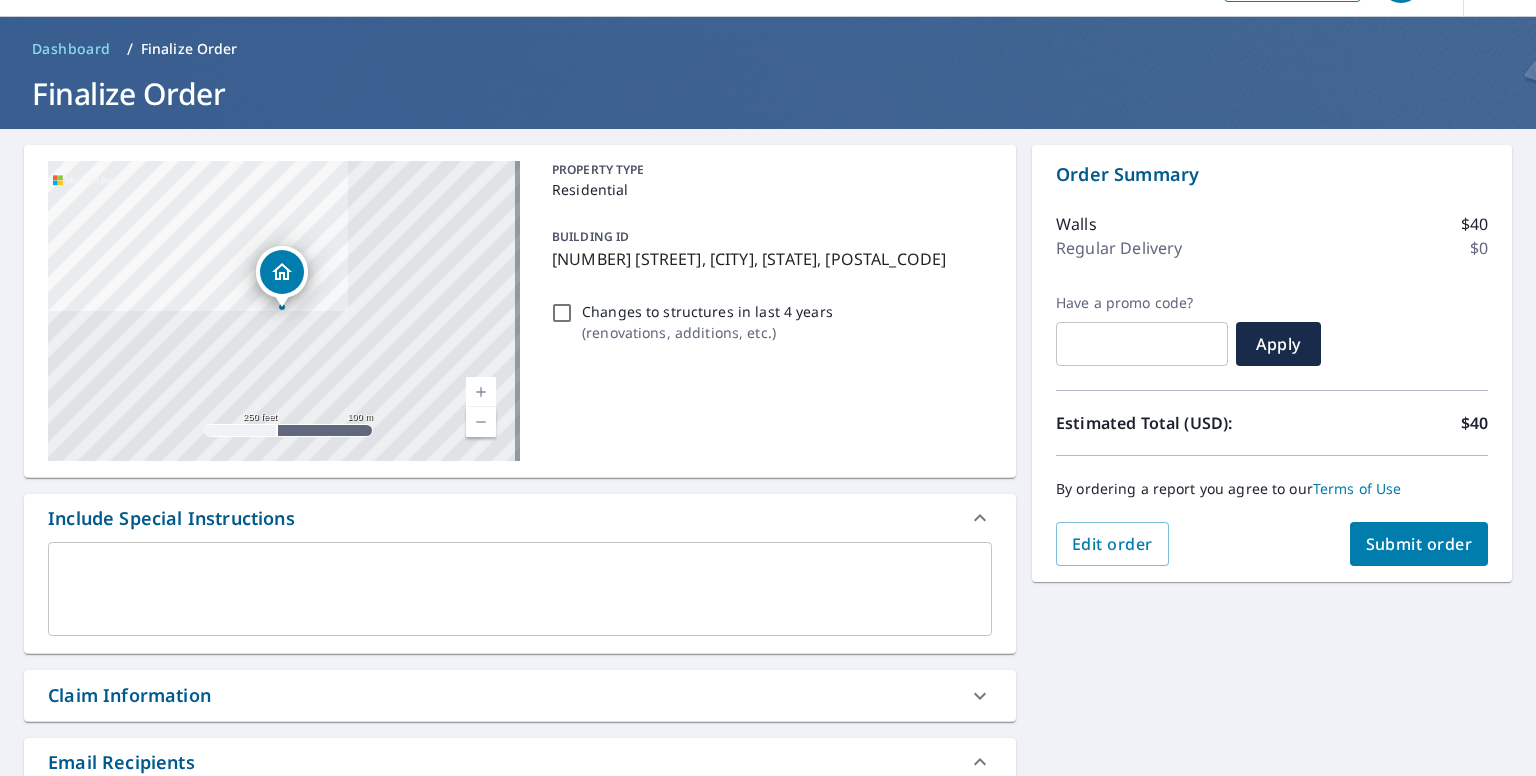 scroll, scrollTop: 21, scrollLeft: 0, axis: vertical 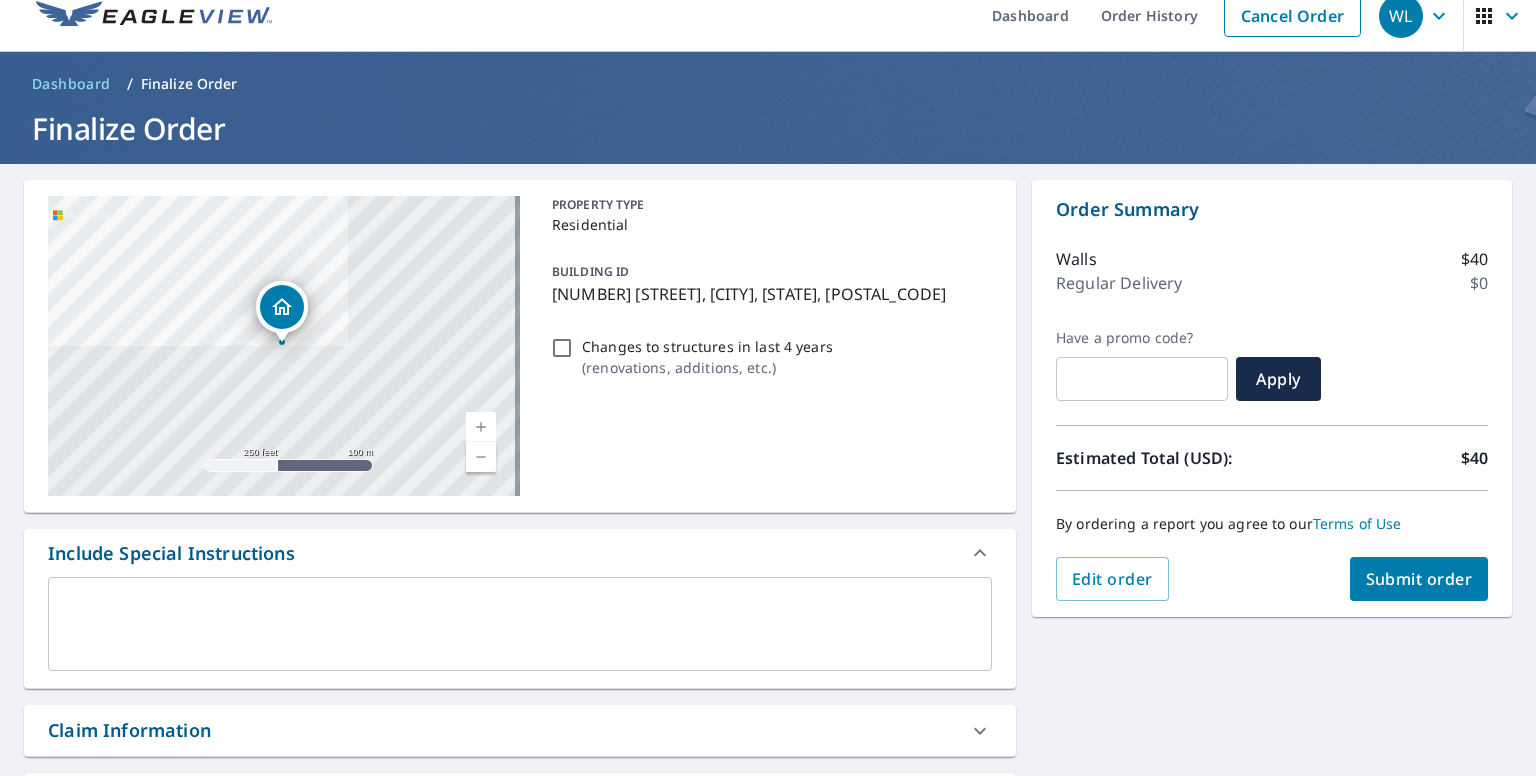 click on "Submit order" at bounding box center (1419, 579) 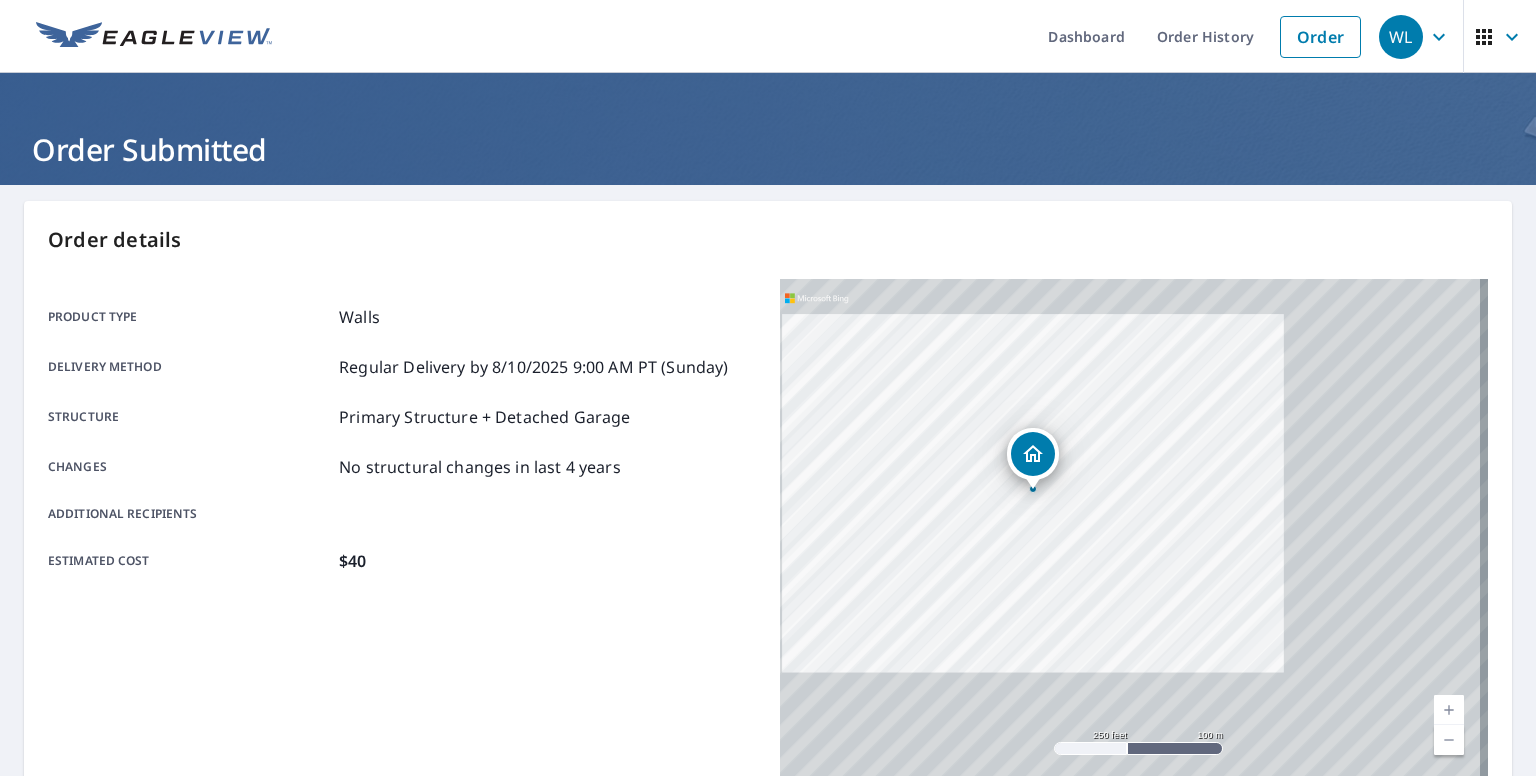 scroll, scrollTop: 100, scrollLeft: 0, axis: vertical 